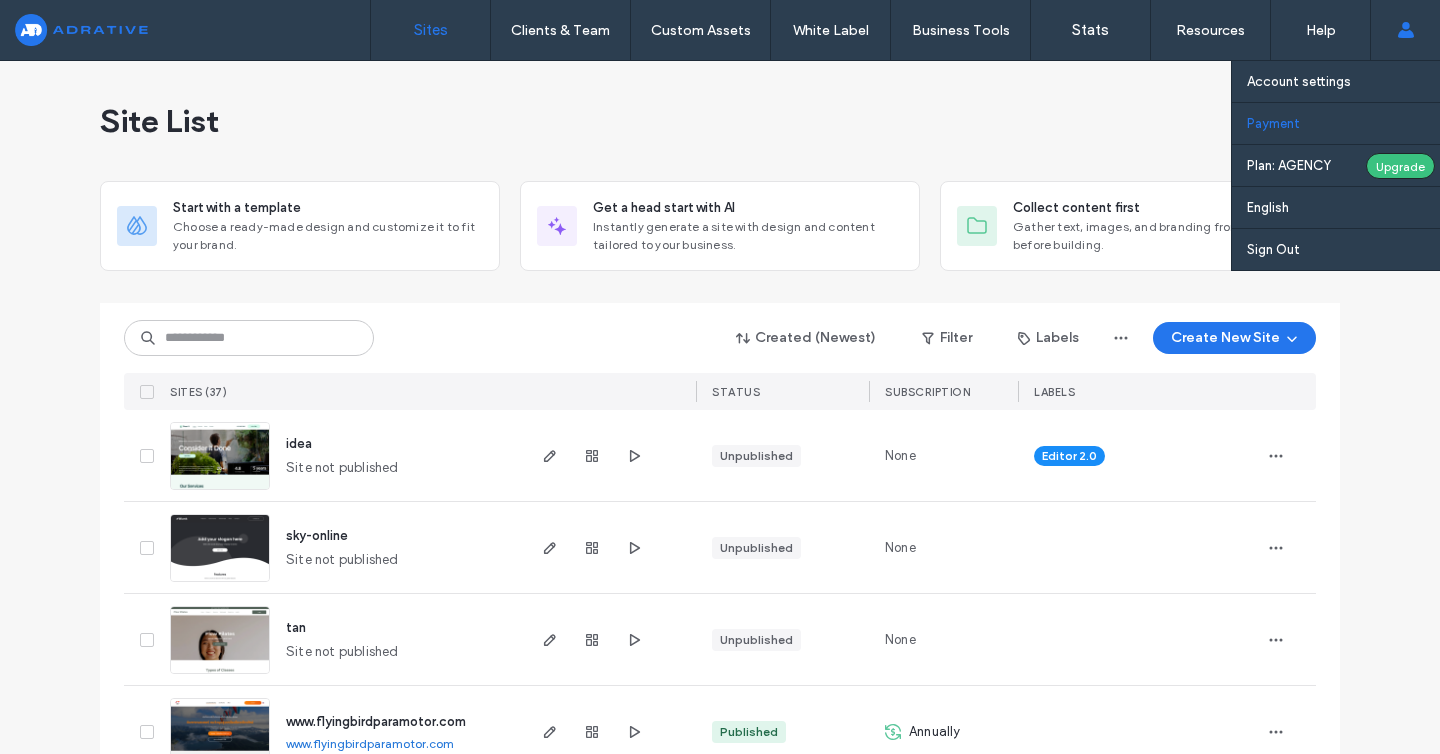 scroll, scrollTop: 0, scrollLeft: 0, axis: both 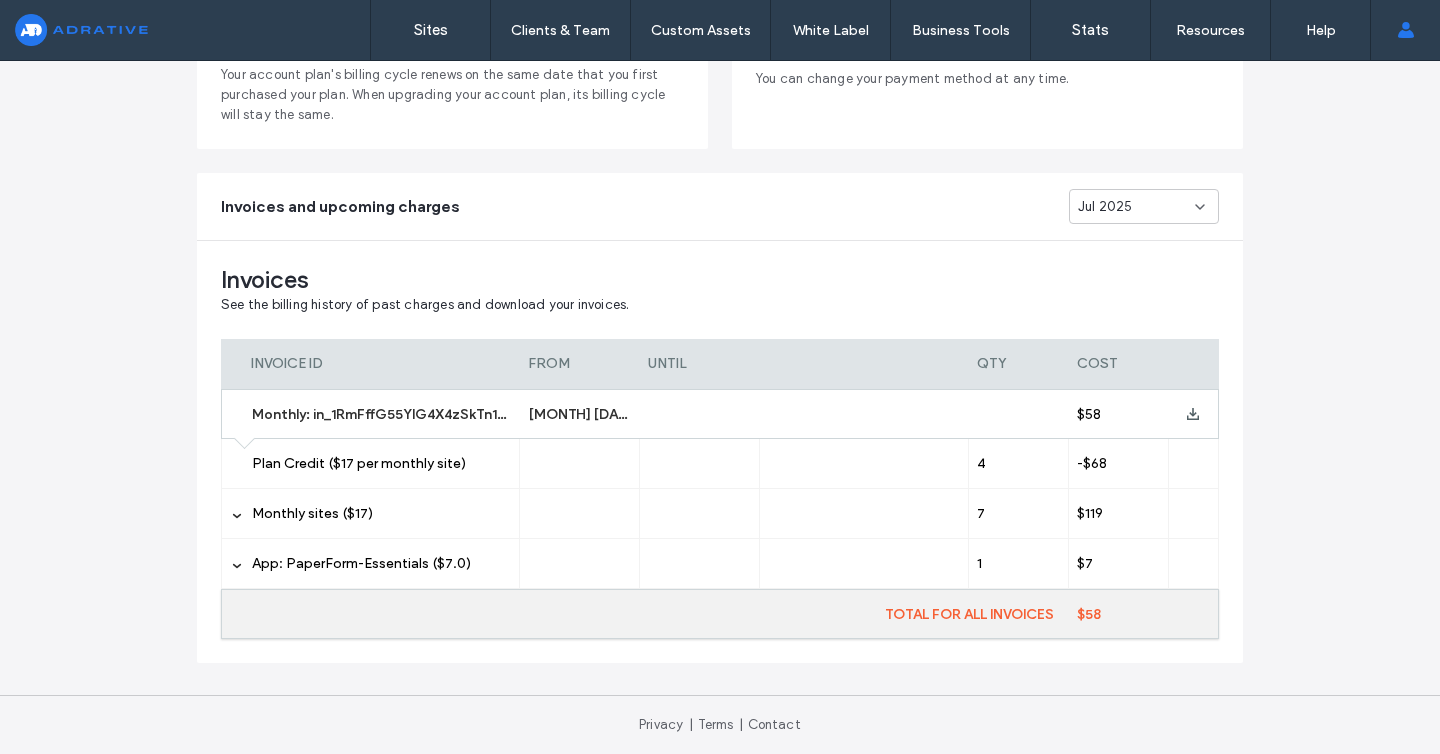 click on "Monthly sites ($17)" at bounding box center [381, 514] 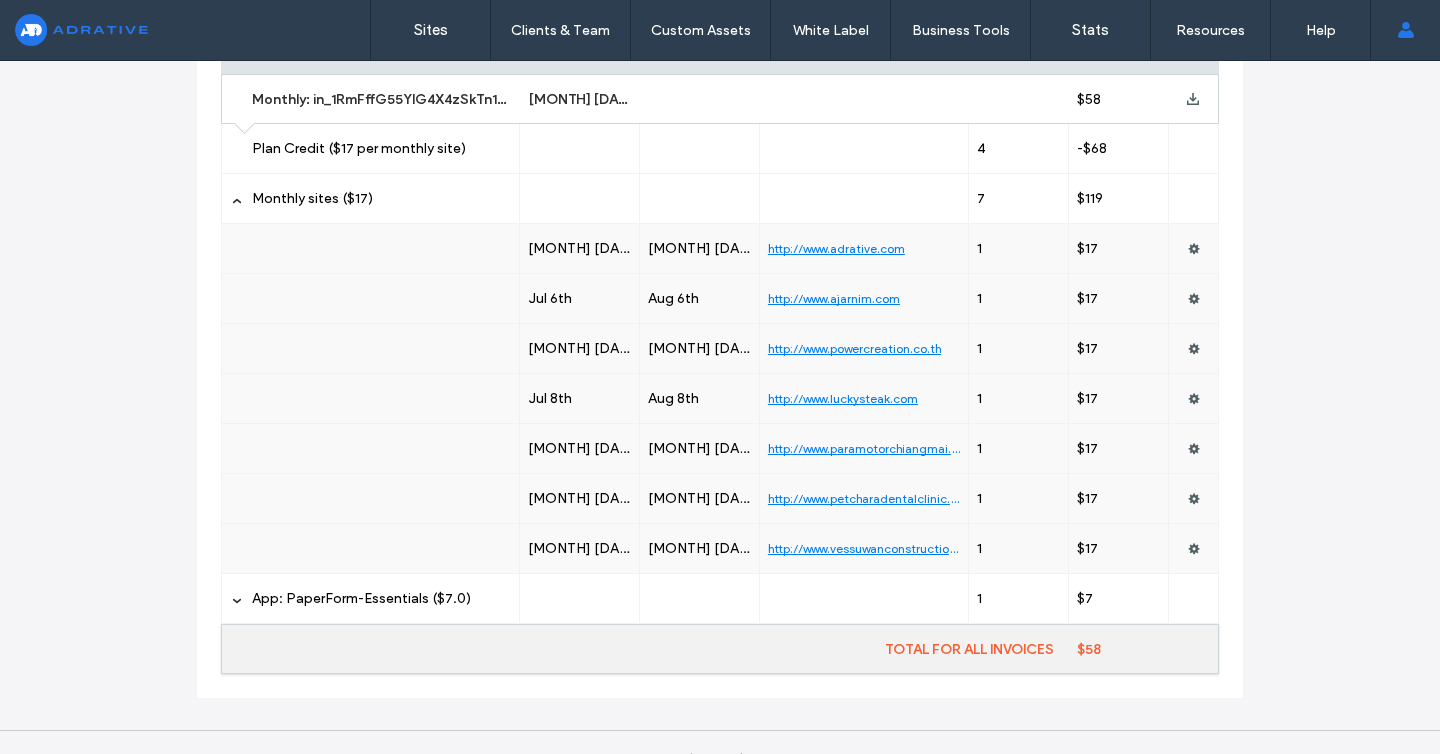 scroll, scrollTop: 133, scrollLeft: 0, axis: vertical 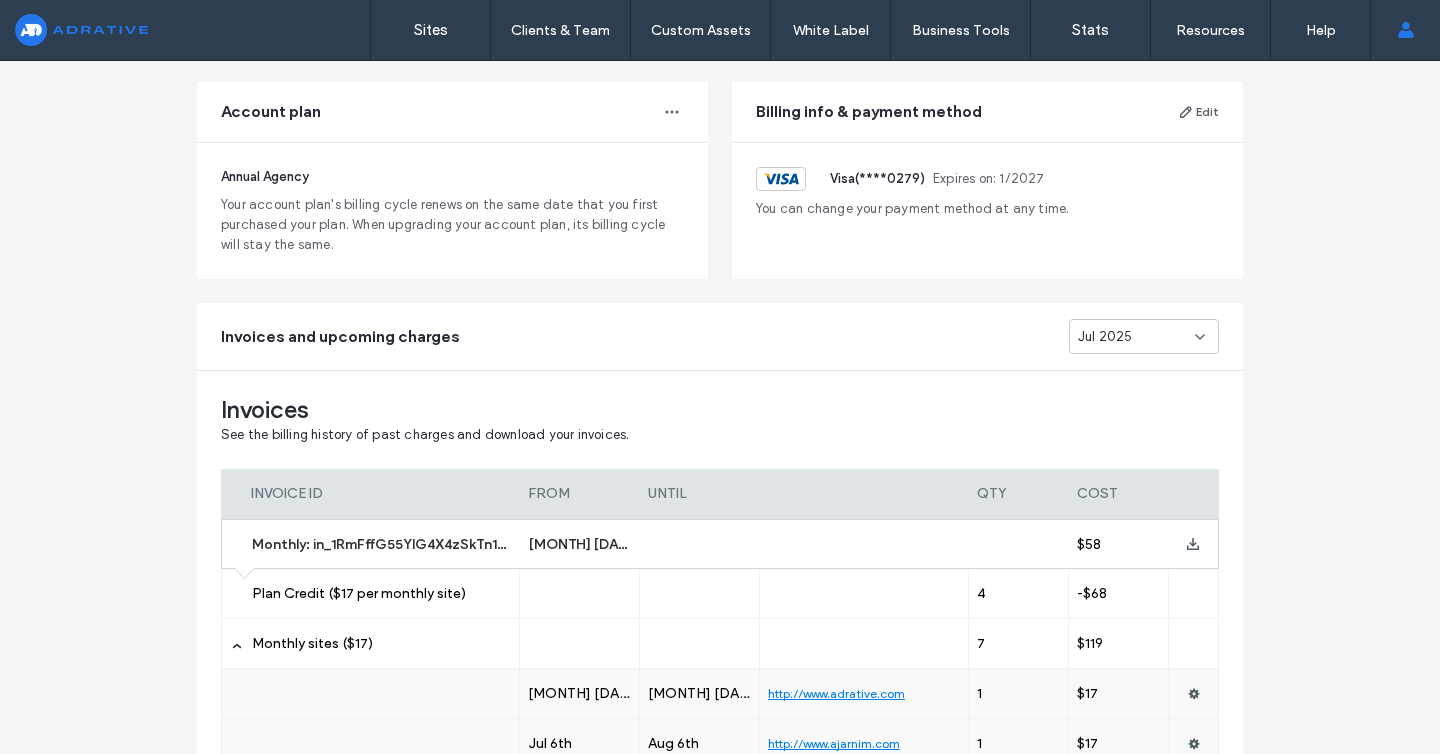 click on "Jul 2025" at bounding box center [1136, 337] 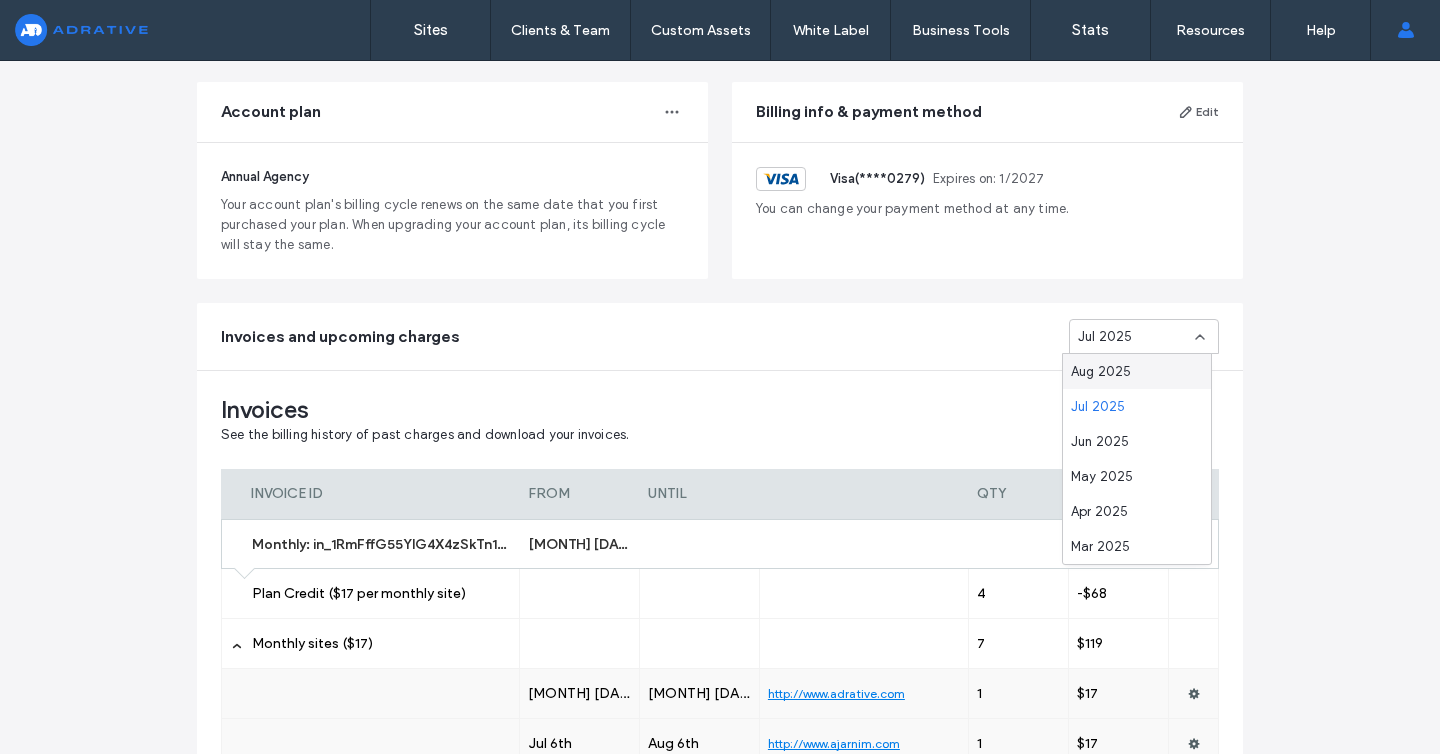 click on "Aug 2025" at bounding box center (1101, 372) 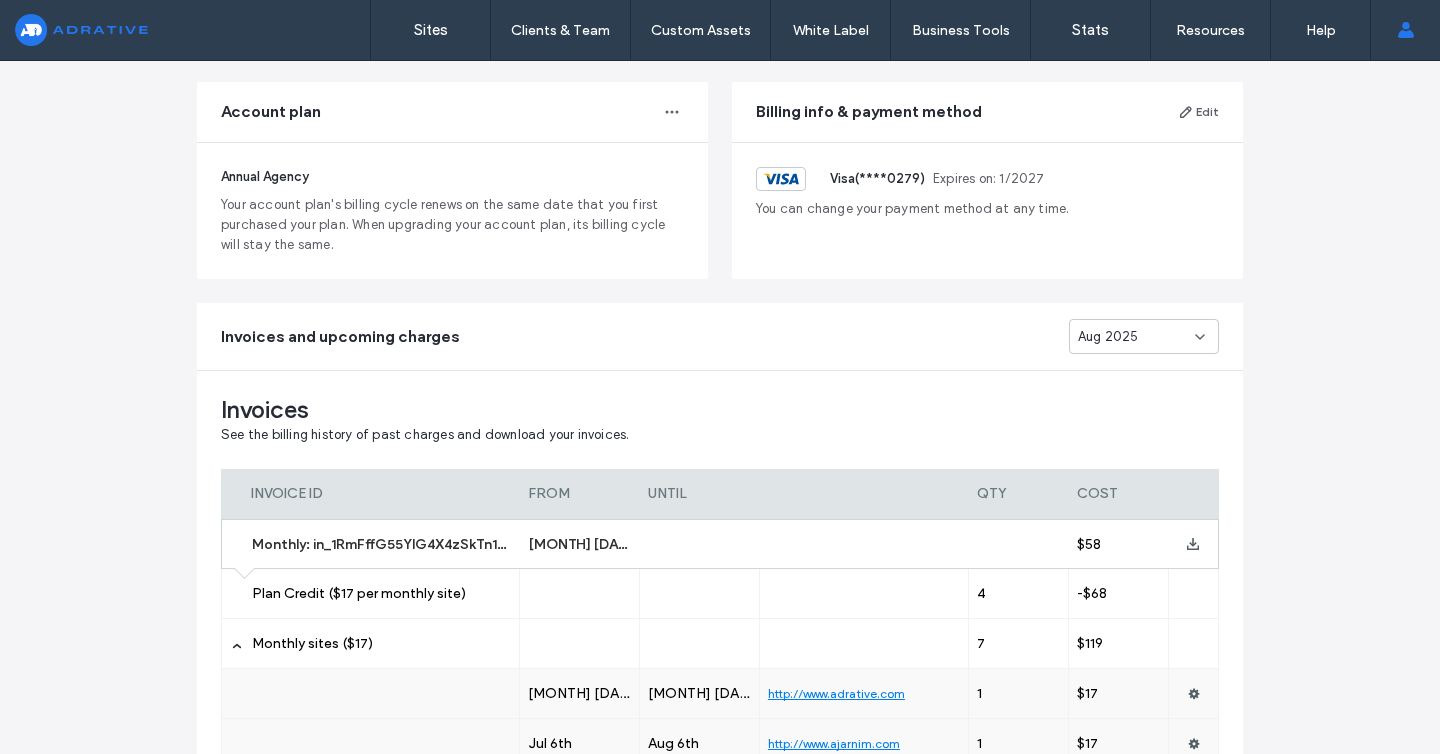 click on "Invoices See the billing history of past charges and download your invoices.  INVOICE ID FROM UNTIL QTY COST Monthly: in_1RmFffG55YlG4X4zSkTn1cV1 Jul 18th, 2025 $58 Plan Credit ($17 per monthly site) 4 -$68 Monthly sites ($17) 7 $119 Jun 18th Jul 18th http://www.adrative.com 1 $17 Jul 6th Aug 6th http://www.ajarnim.com 1 $17 Jul 7th Aug 7th http://www.powercreation.co.th 1 $17 Jul 8th Aug 8th http://www.luckysteak.com 1 $17 Jun 27th Jul 27th http://www.paramotorchiangmai.com 1 $17 Jun 27th Jul 27th http://www.petcharadentalclinic.com 1 $17 Jun 19th Jul 19th http://www.vessuwanconstruction.com 1 $17 App: PaperForm-Essentials ($7.0) 1 $7 Jun 24th Jul 24th http://www.ajarnim.com 1 $7 TOTAL FOR ALL INVOICES $58 Upcoming charges See the estimated amounts of your upcoming charges. Actual charge amounts may differ from these estimates. PAYMENT ITEM EXPECTED BILLING DATE QTY COST Monthly paid sites Aug 18th, 2025 8 $58 Plan Credit ($17 per monthly site) 4 -$68 Monthly sites ($17) 7 $119 1 $17 1 $17 1 $17 1 $17 1 $17" at bounding box center (720, 918) 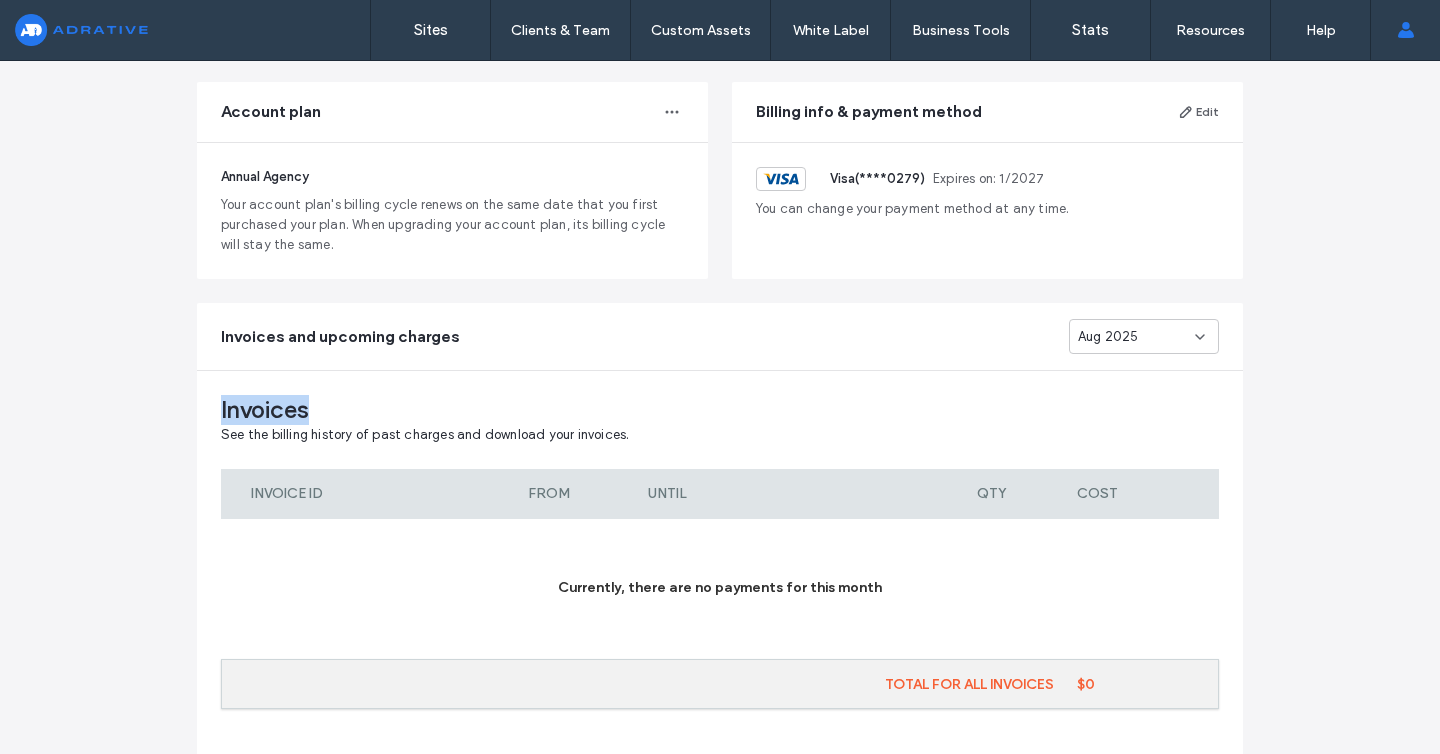 scroll, scrollTop: 525, scrollLeft: 0, axis: vertical 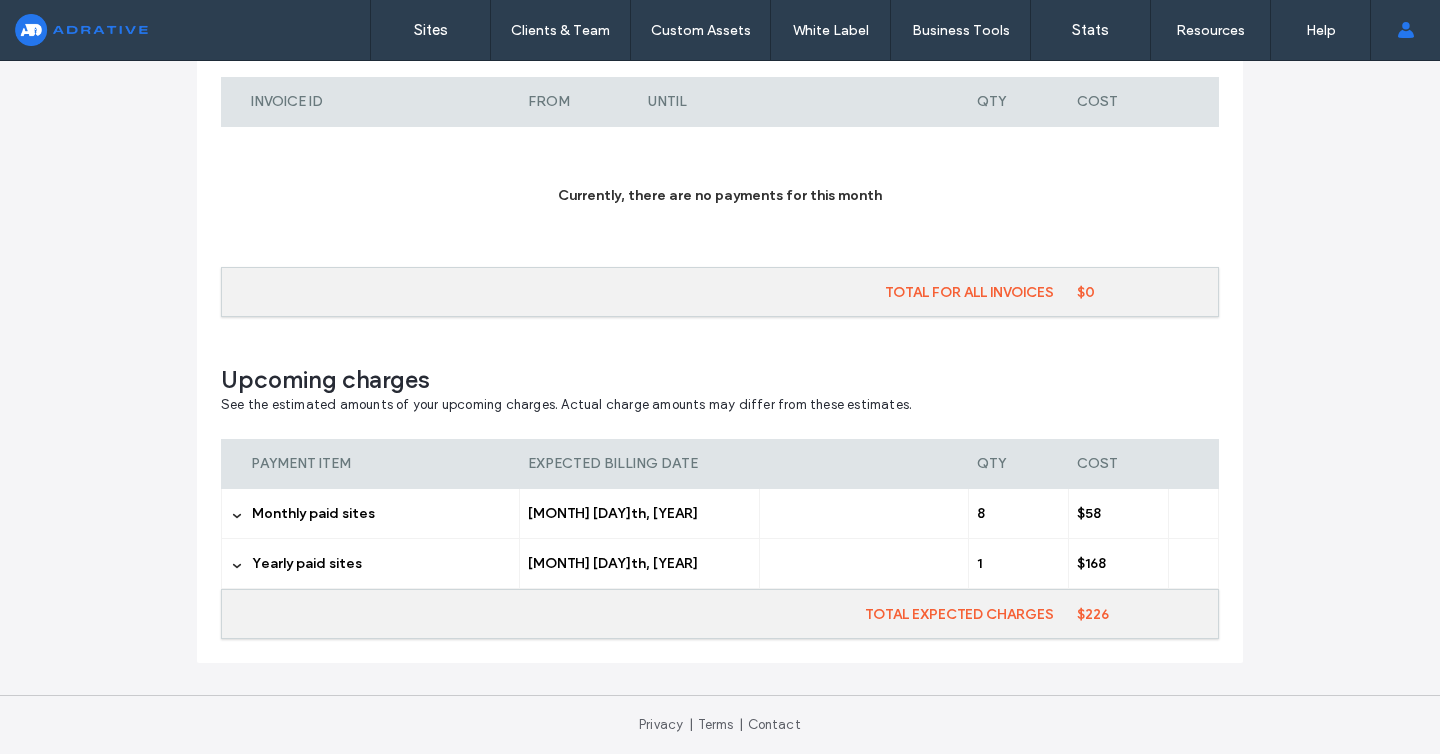 click on "Yearly paid sites" at bounding box center (307, 563) 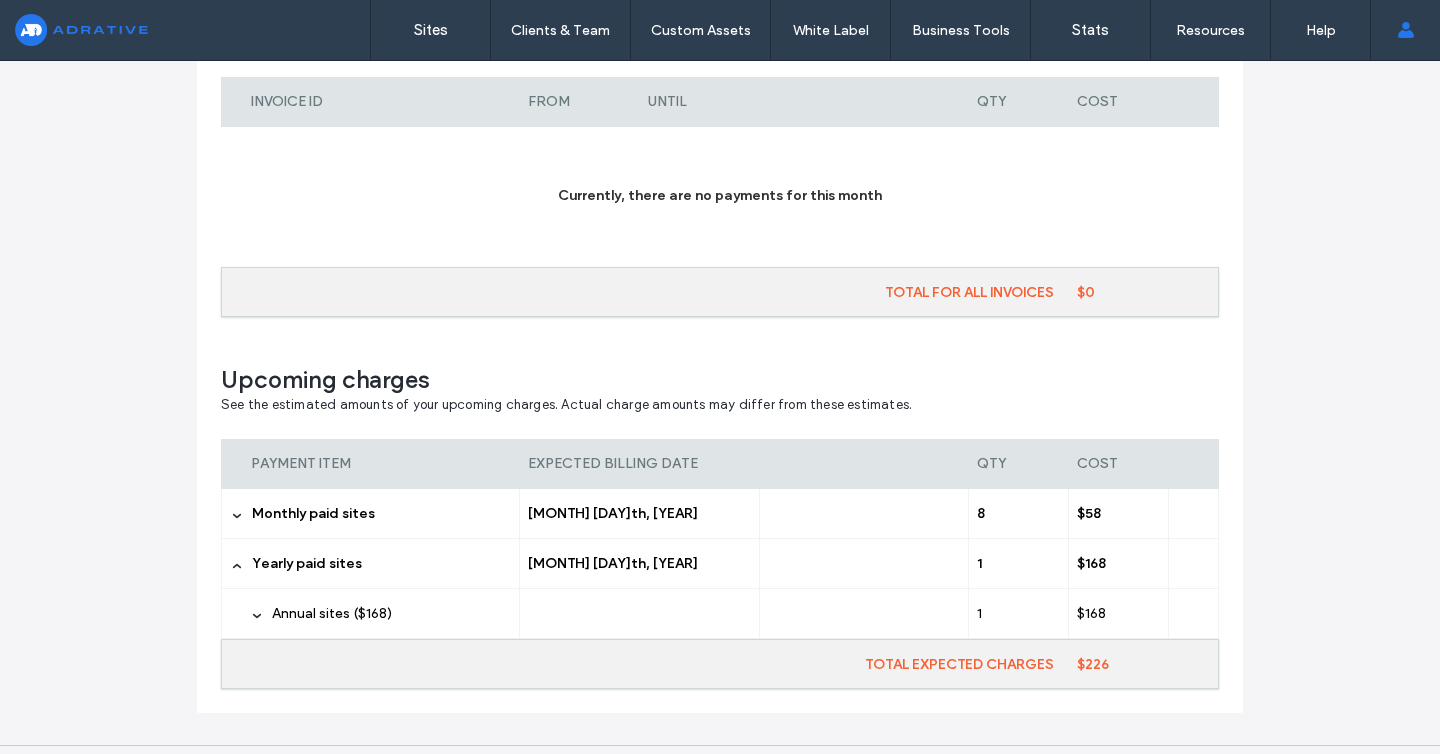click on "Annual sites ($168)" at bounding box center (332, 613) 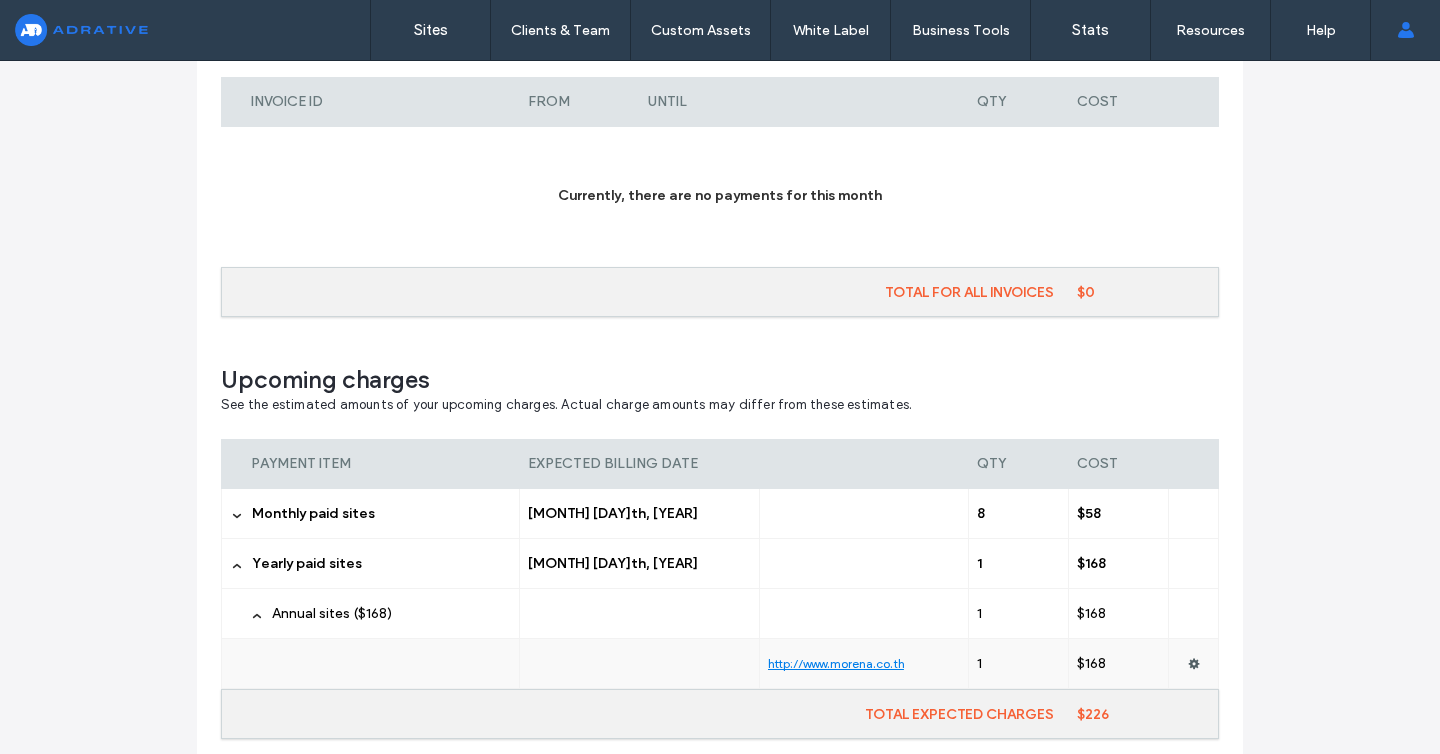 drag, startPoint x: 911, startPoint y: 665, endPoint x: 740, endPoint y: 665, distance: 171 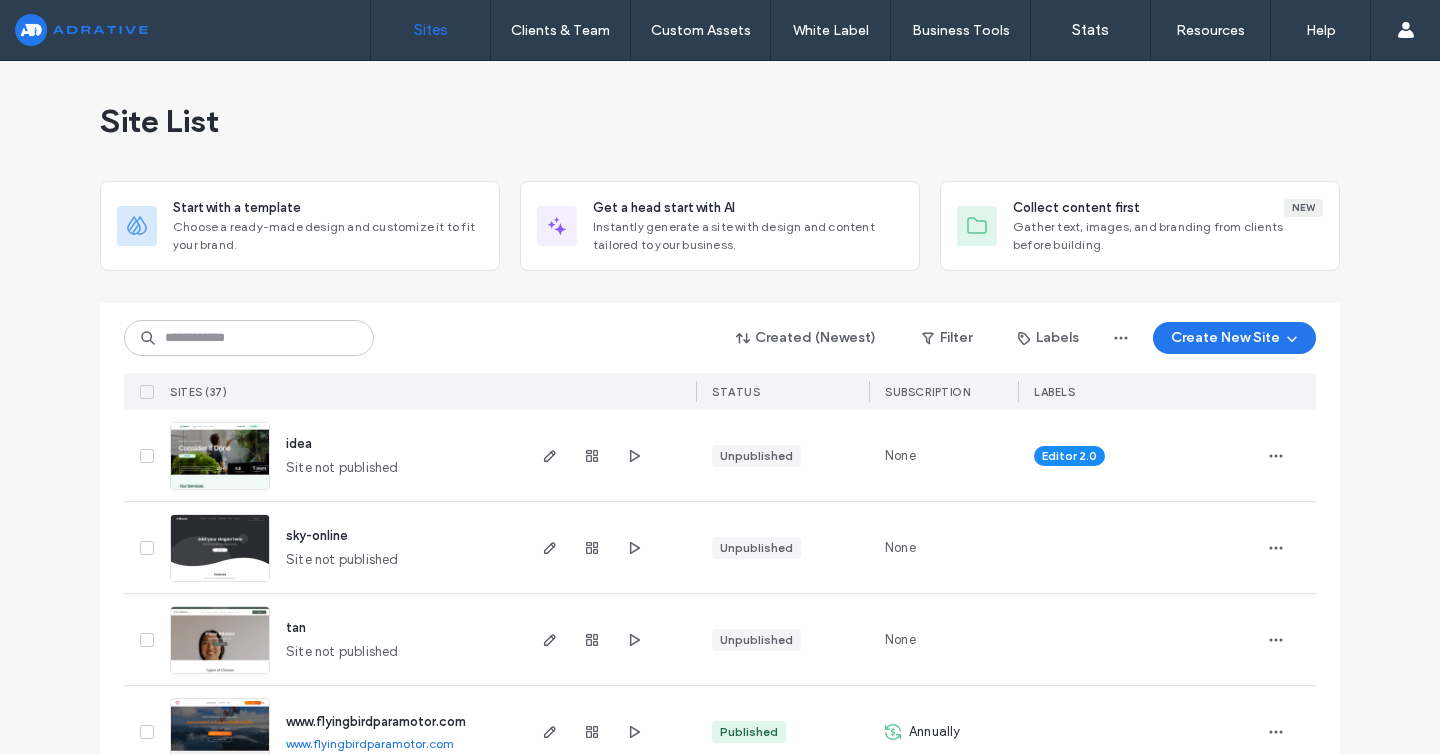 scroll, scrollTop: 0, scrollLeft: 0, axis: both 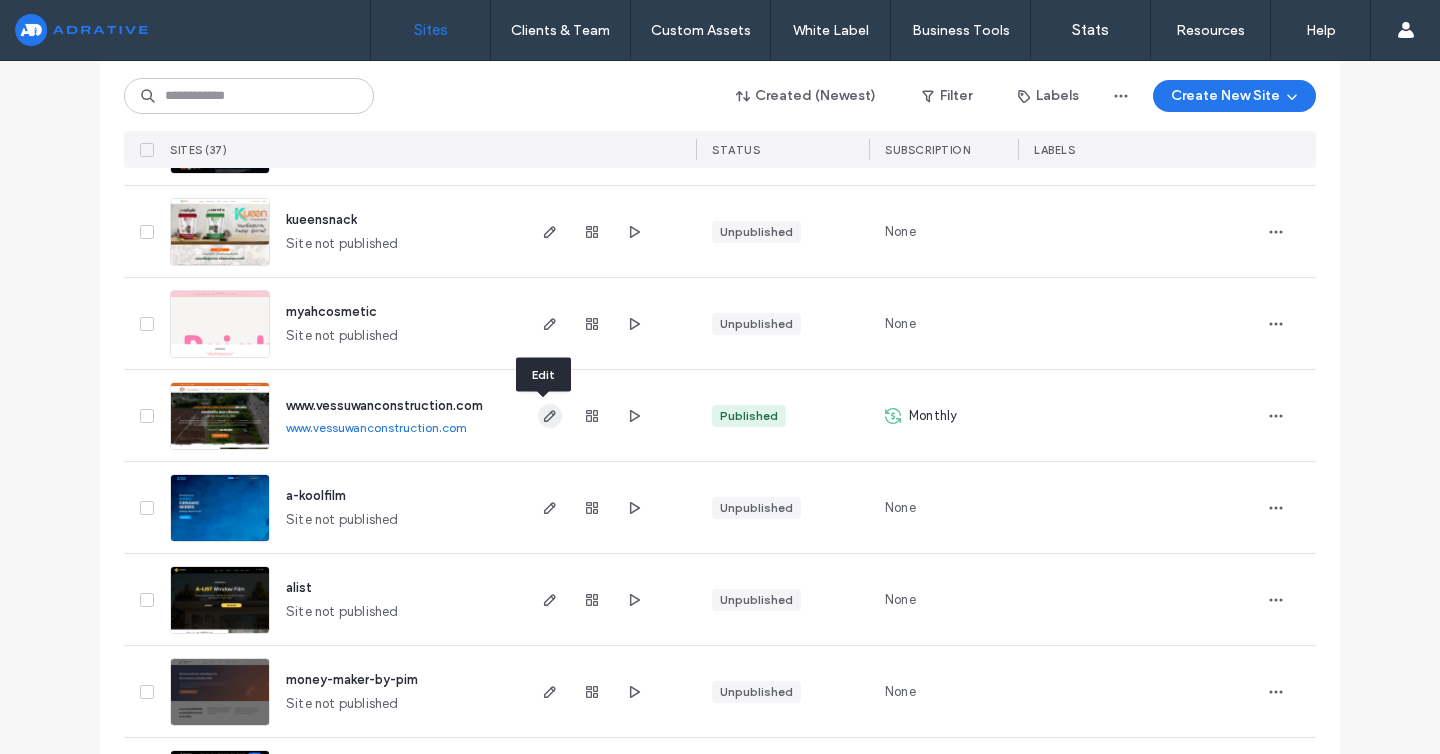 click 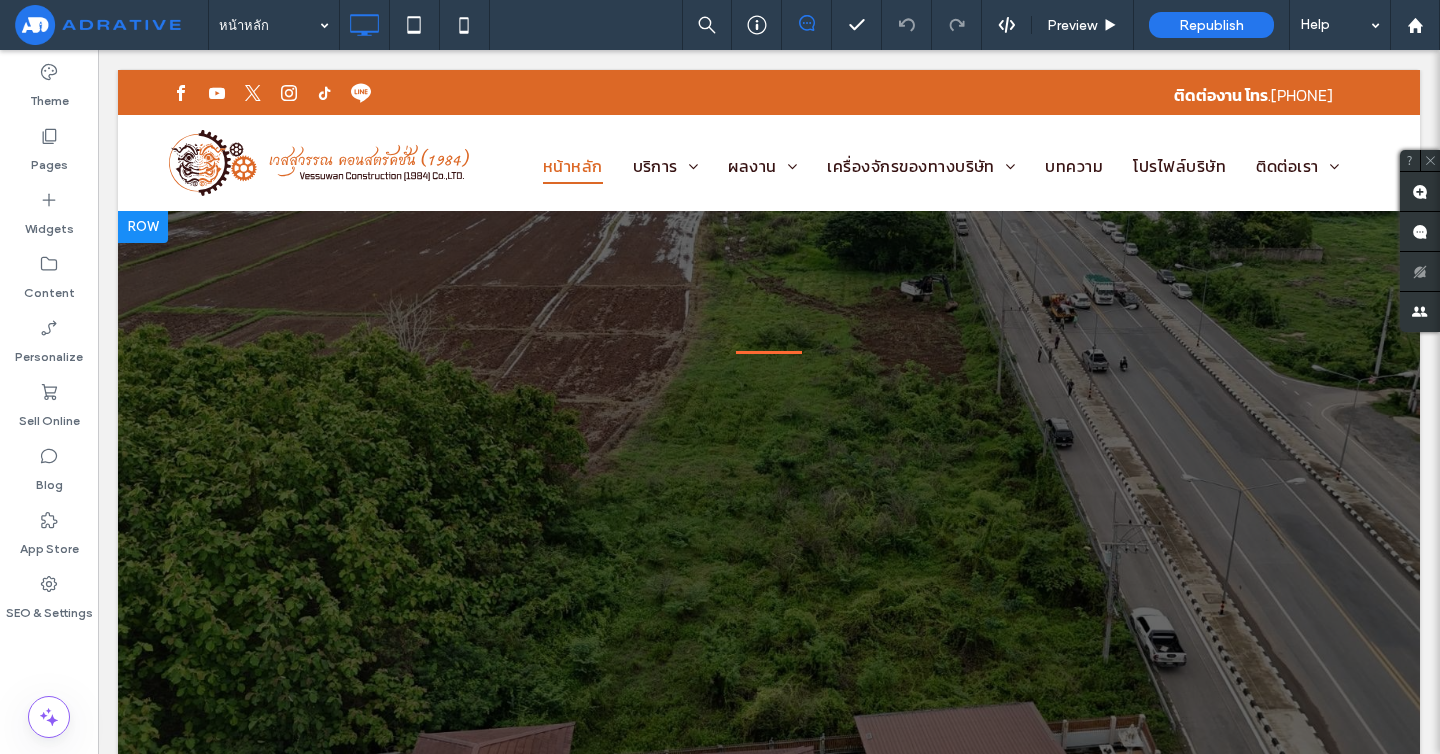 scroll, scrollTop: 0, scrollLeft: 0, axis: both 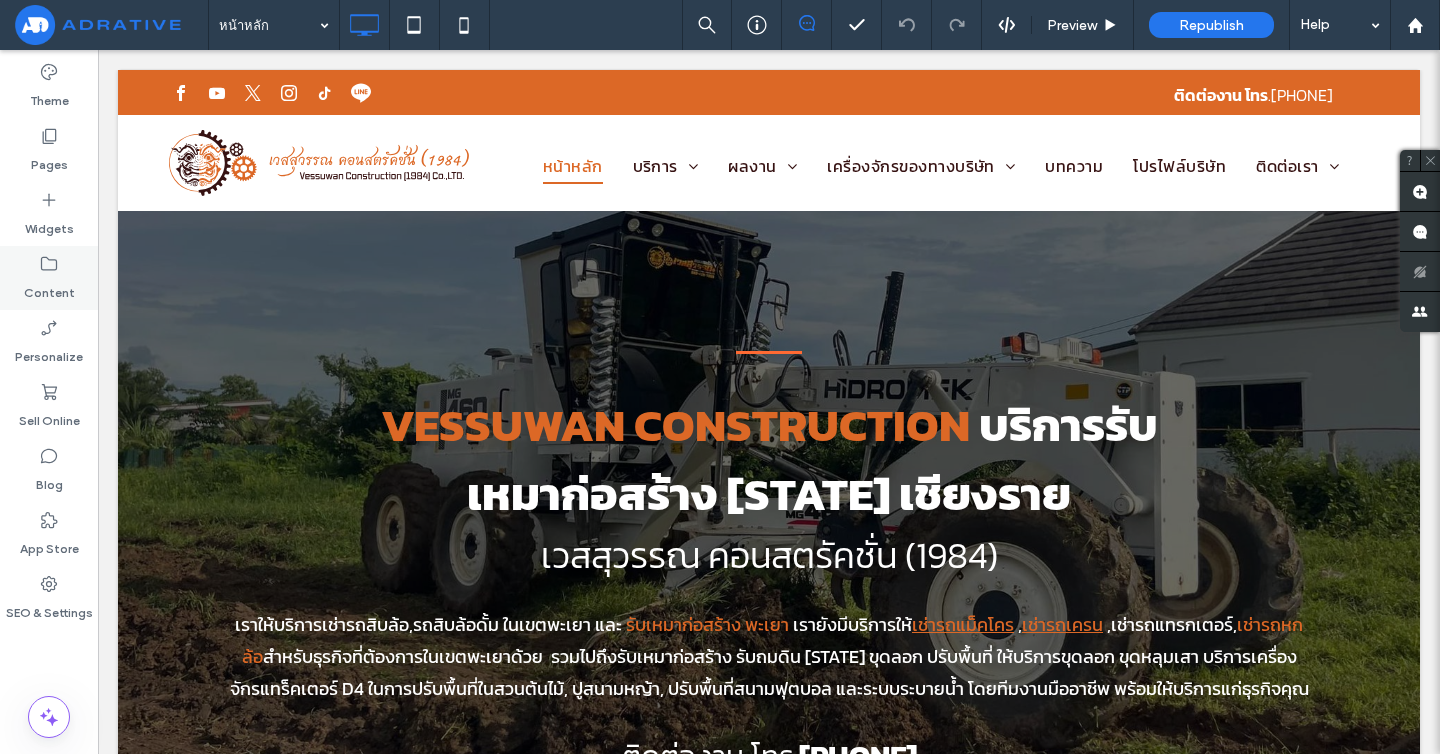 click on "Content" at bounding box center (49, 288) 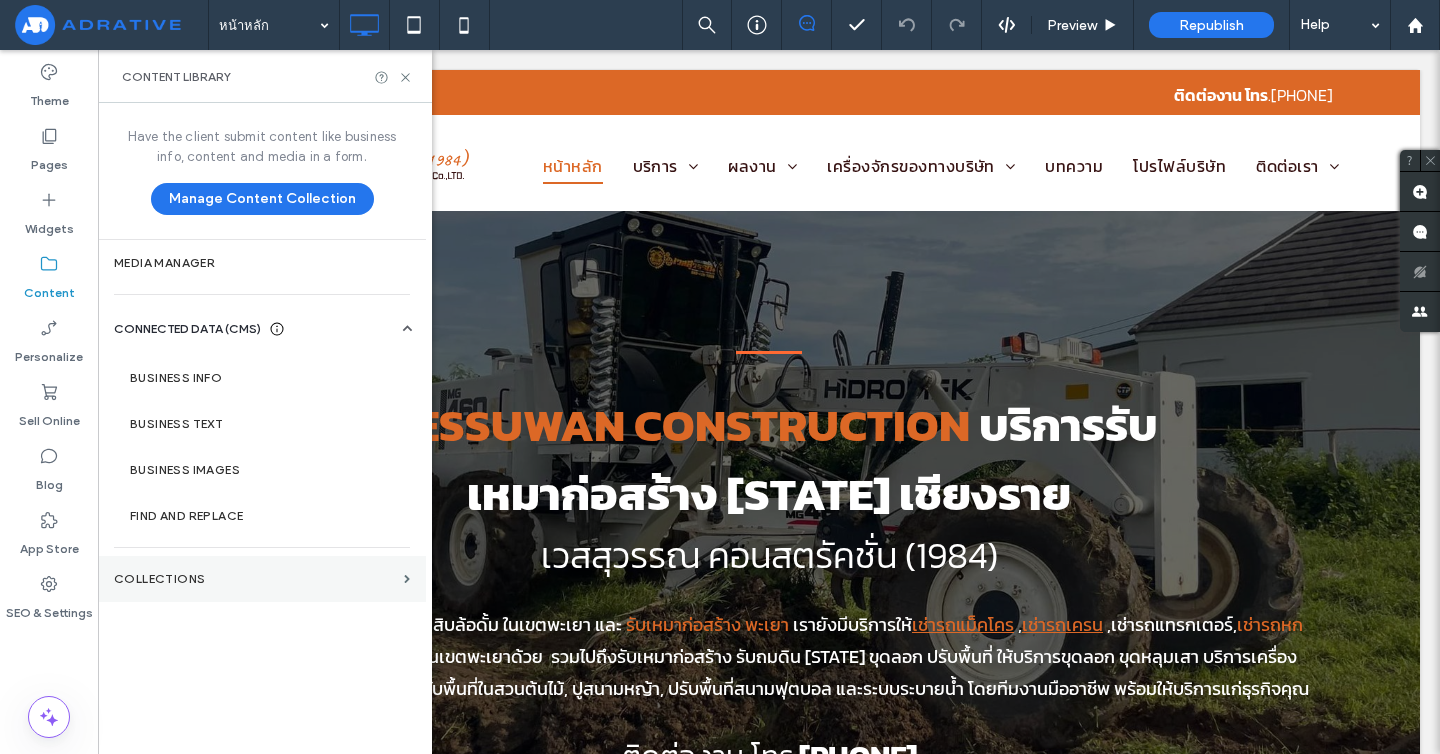 click on "Collections" at bounding box center [255, 579] 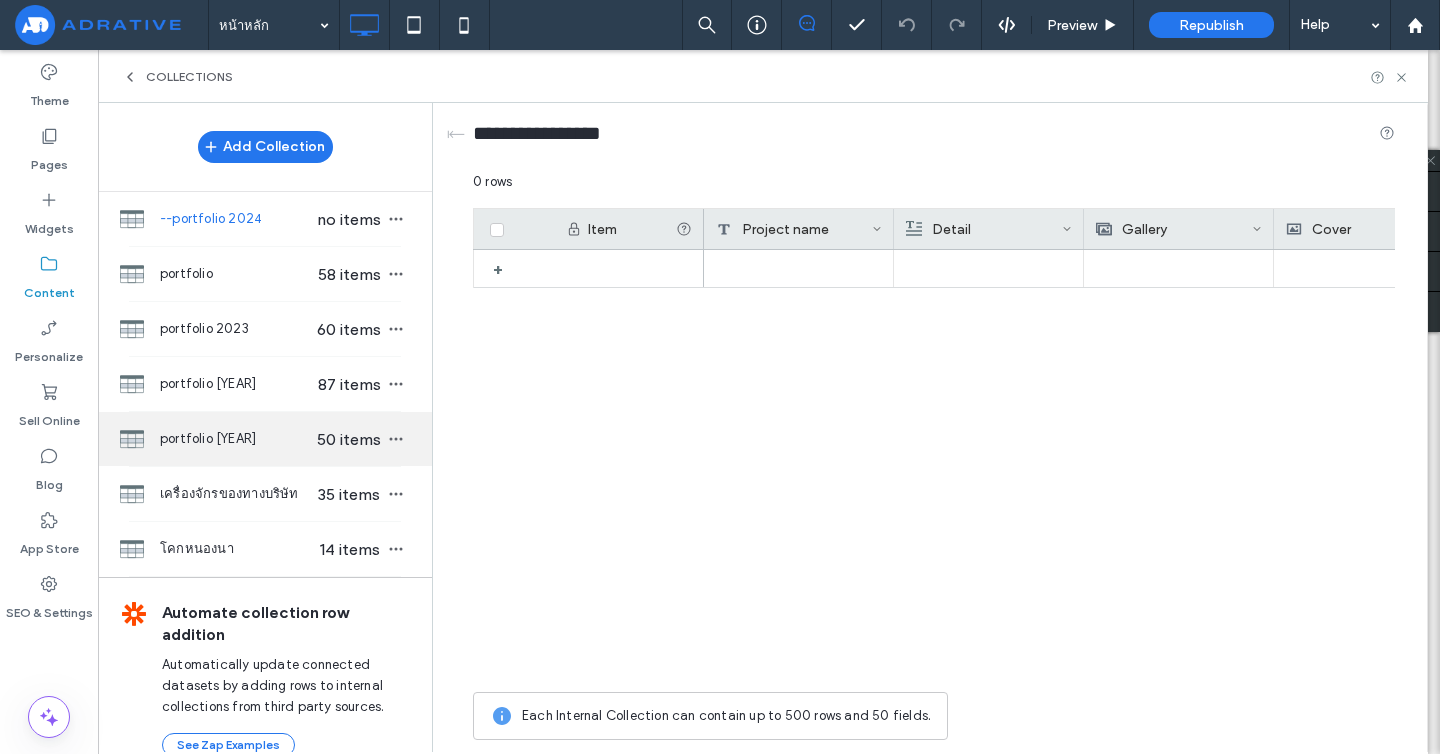 click on "50 items" at bounding box center [349, 439] 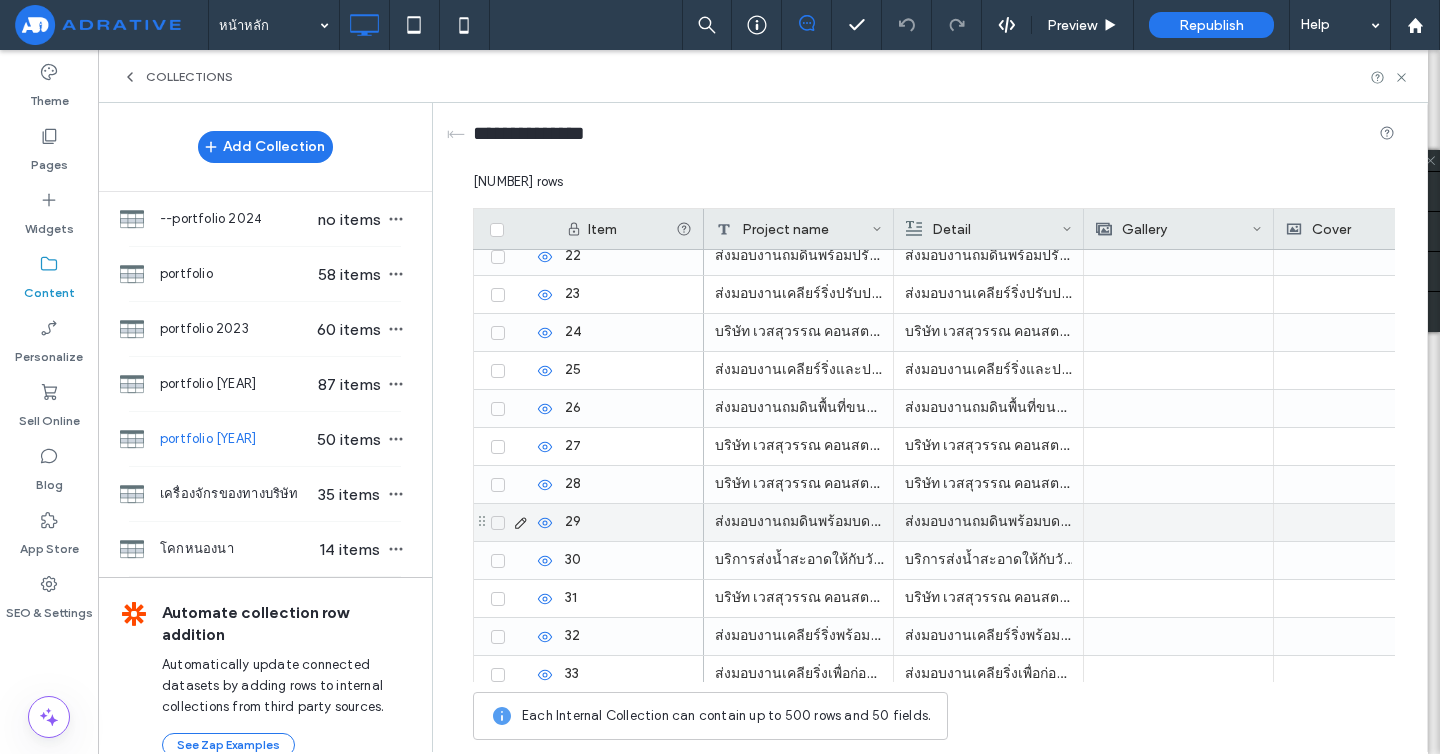 scroll, scrollTop: 1506, scrollLeft: 0, axis: vertical 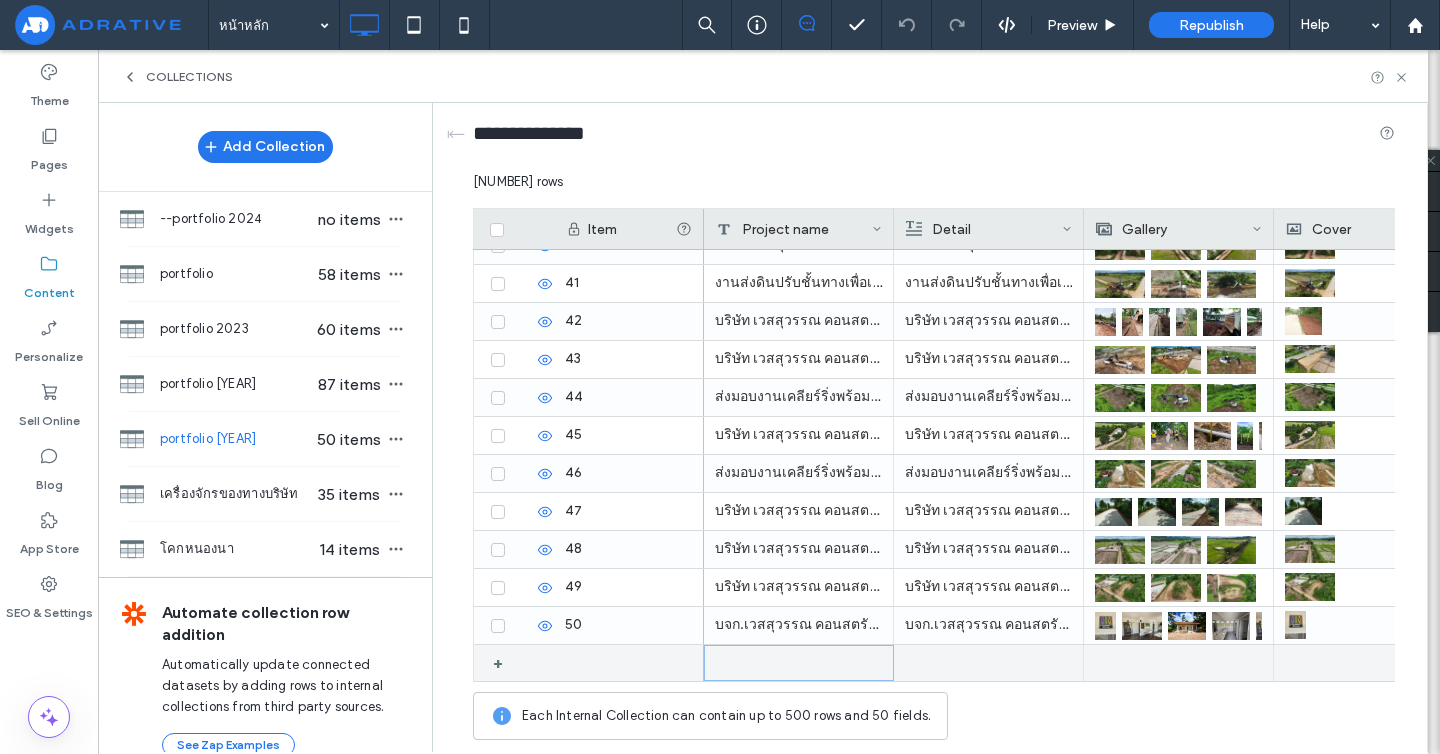 click at bounding box center (799, 663) 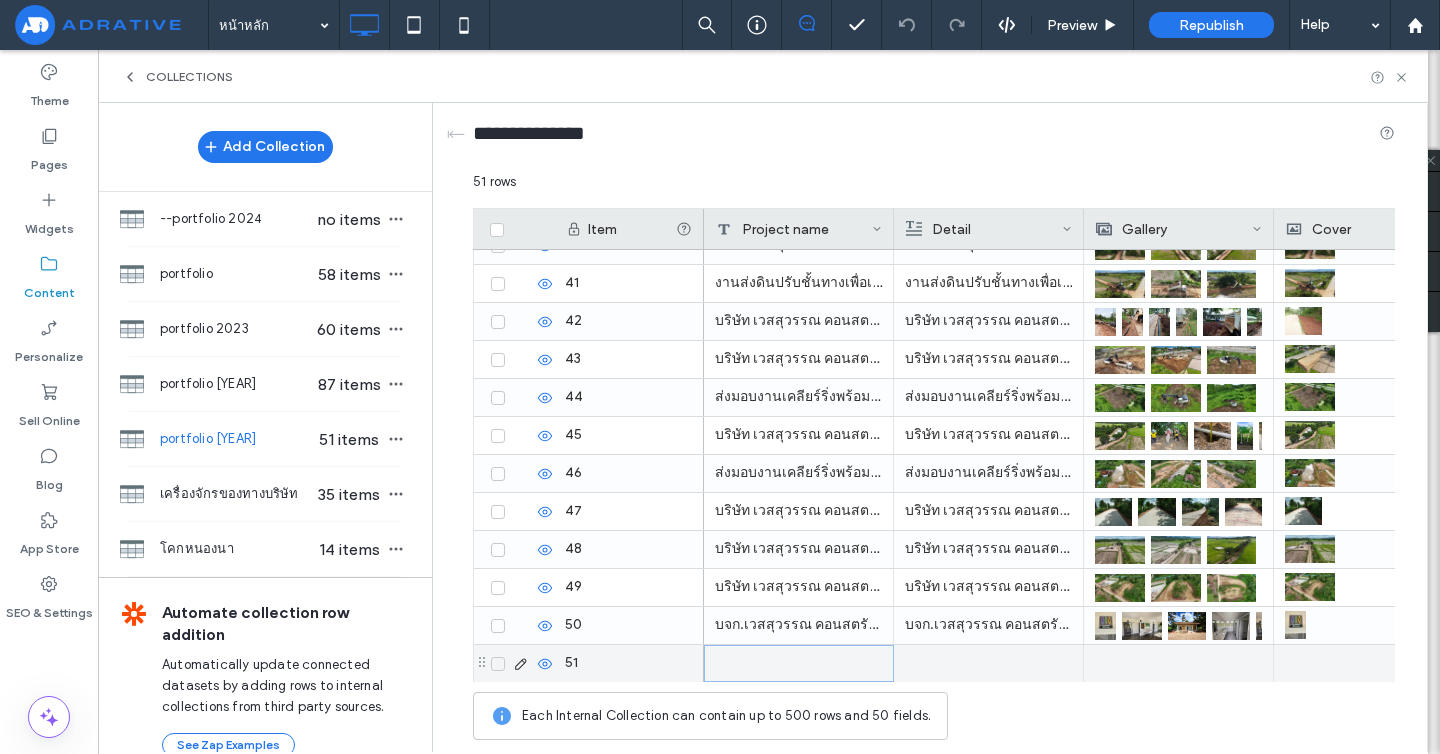 click at bounding box center [799, 663] 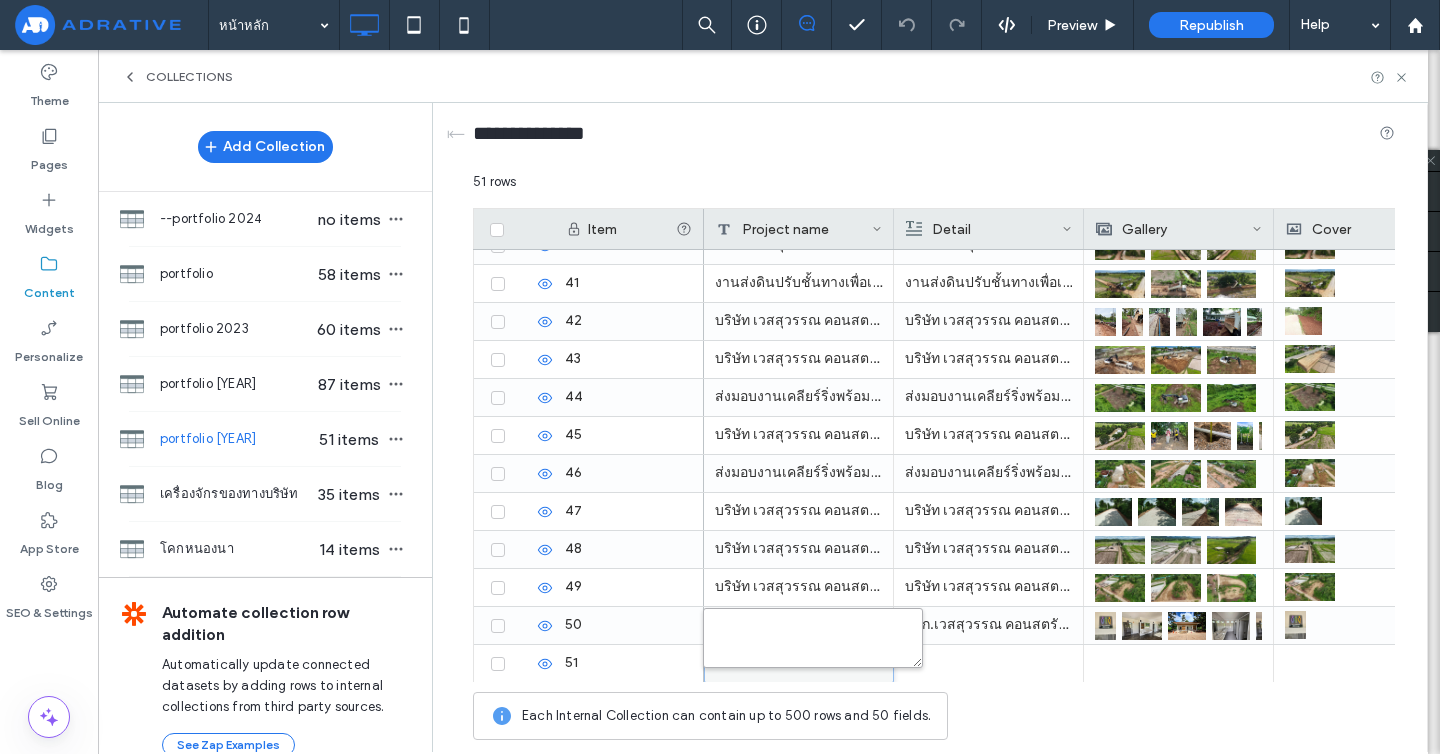 click at bounding box center [813, 638] 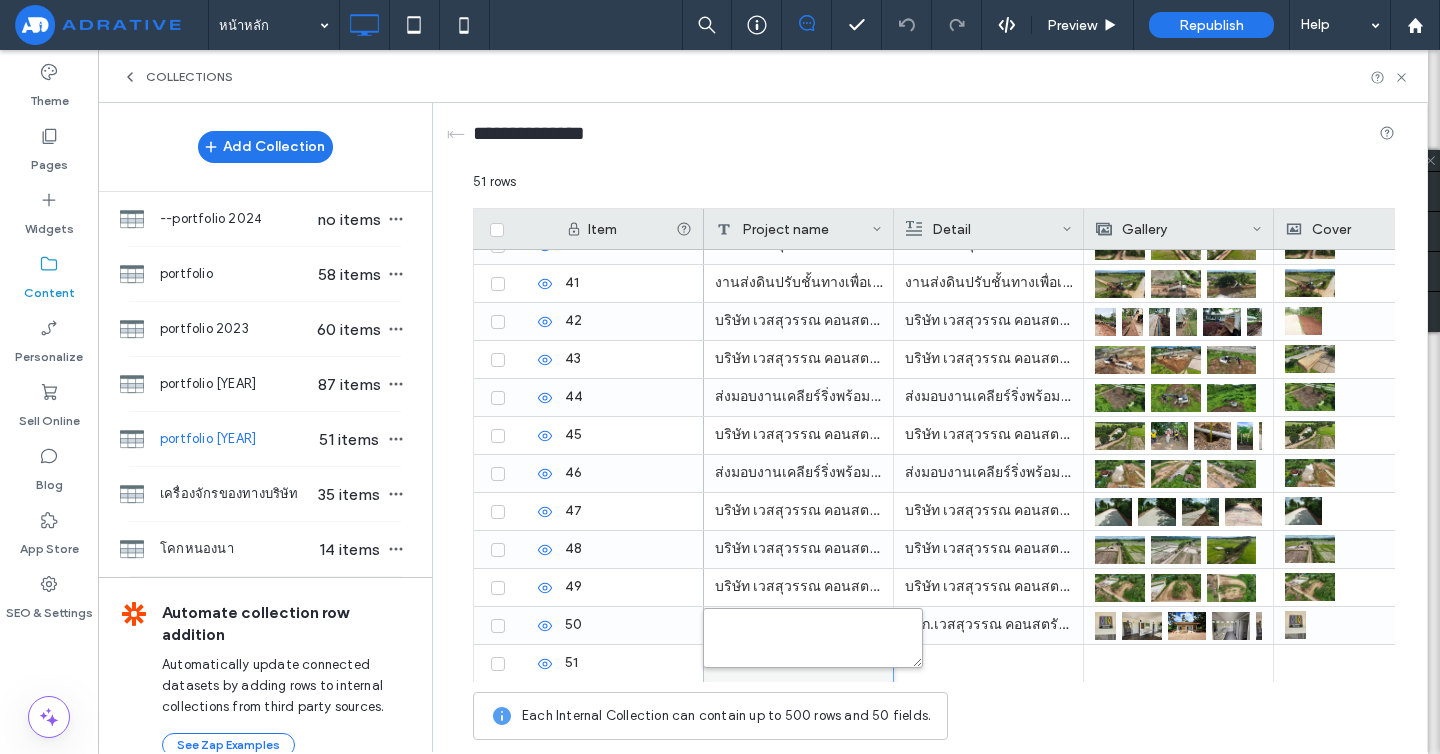 paste on "**********" 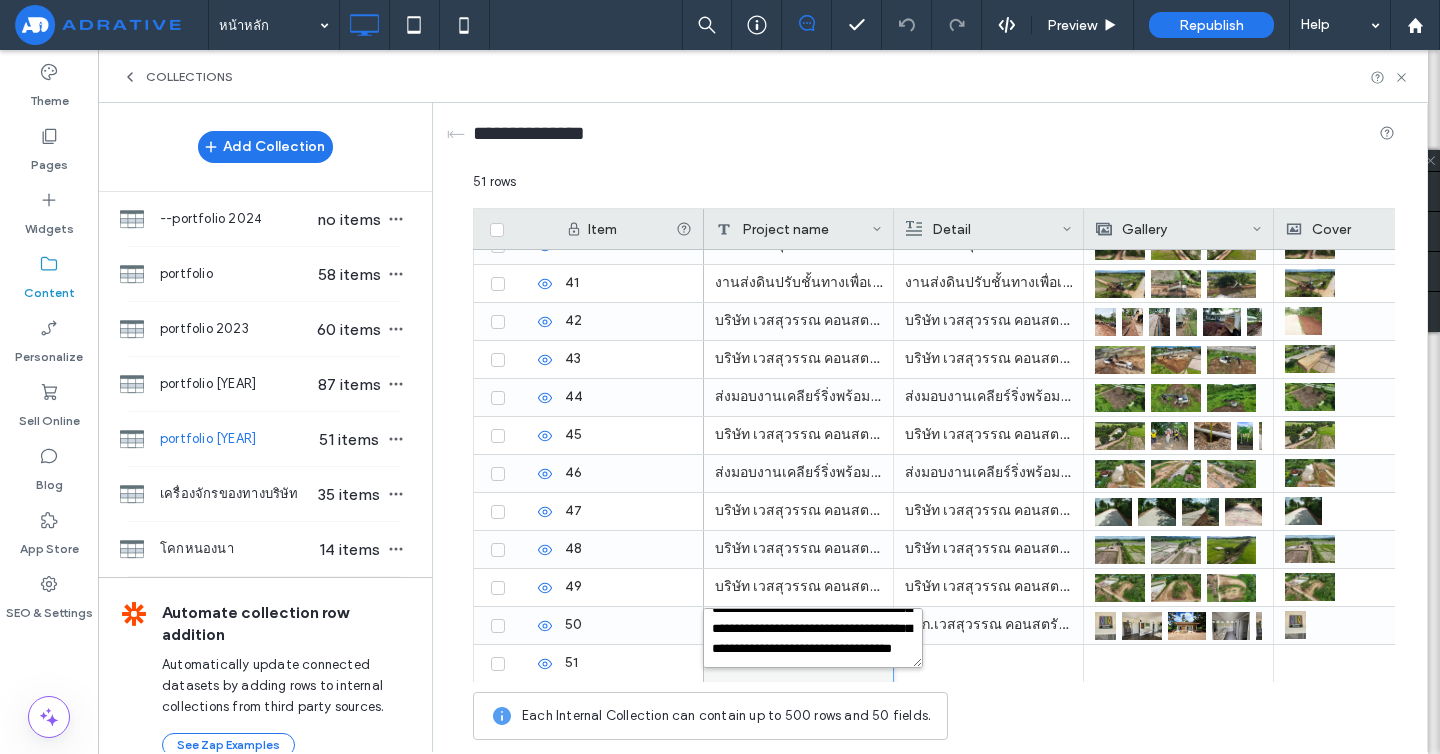 type on "**********" 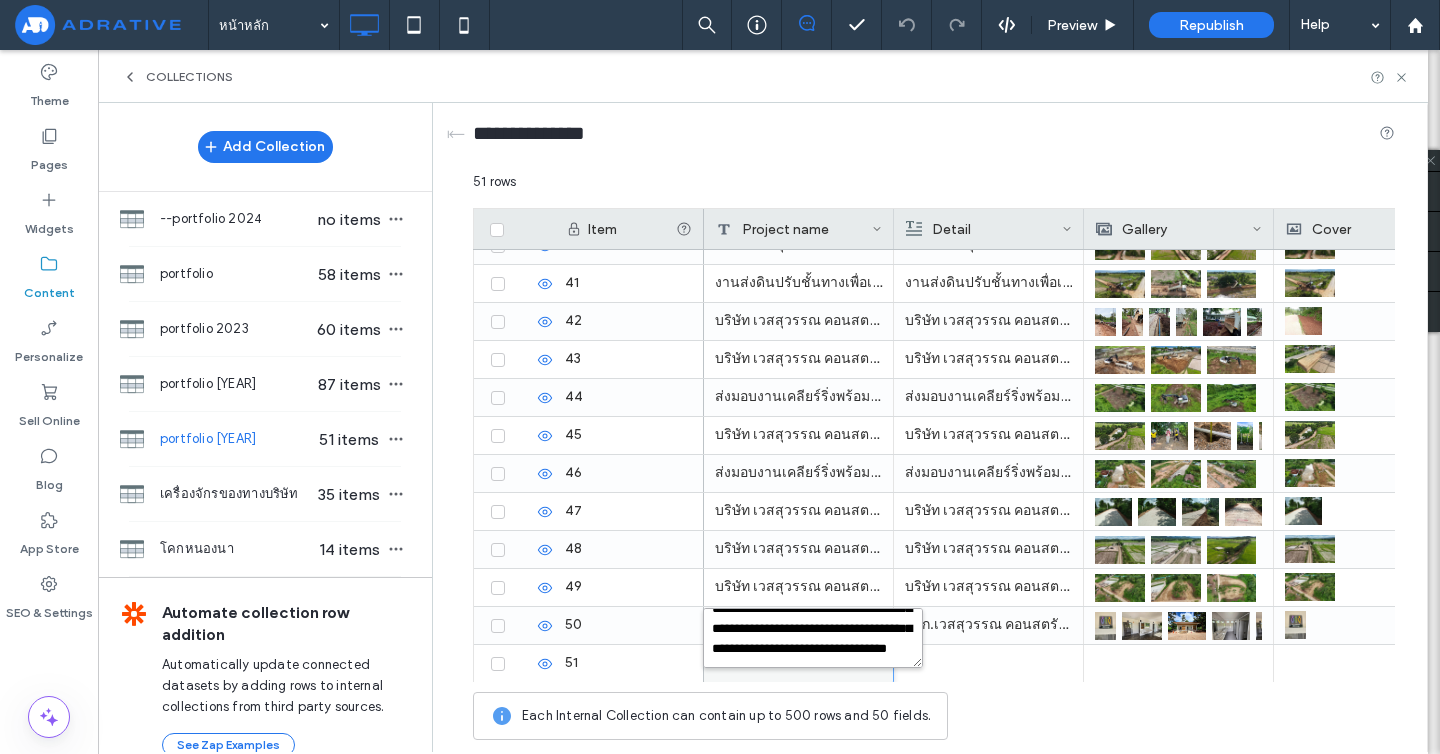 scroll, scrollTop: 78, scrollLeft: 0, axis: vertical 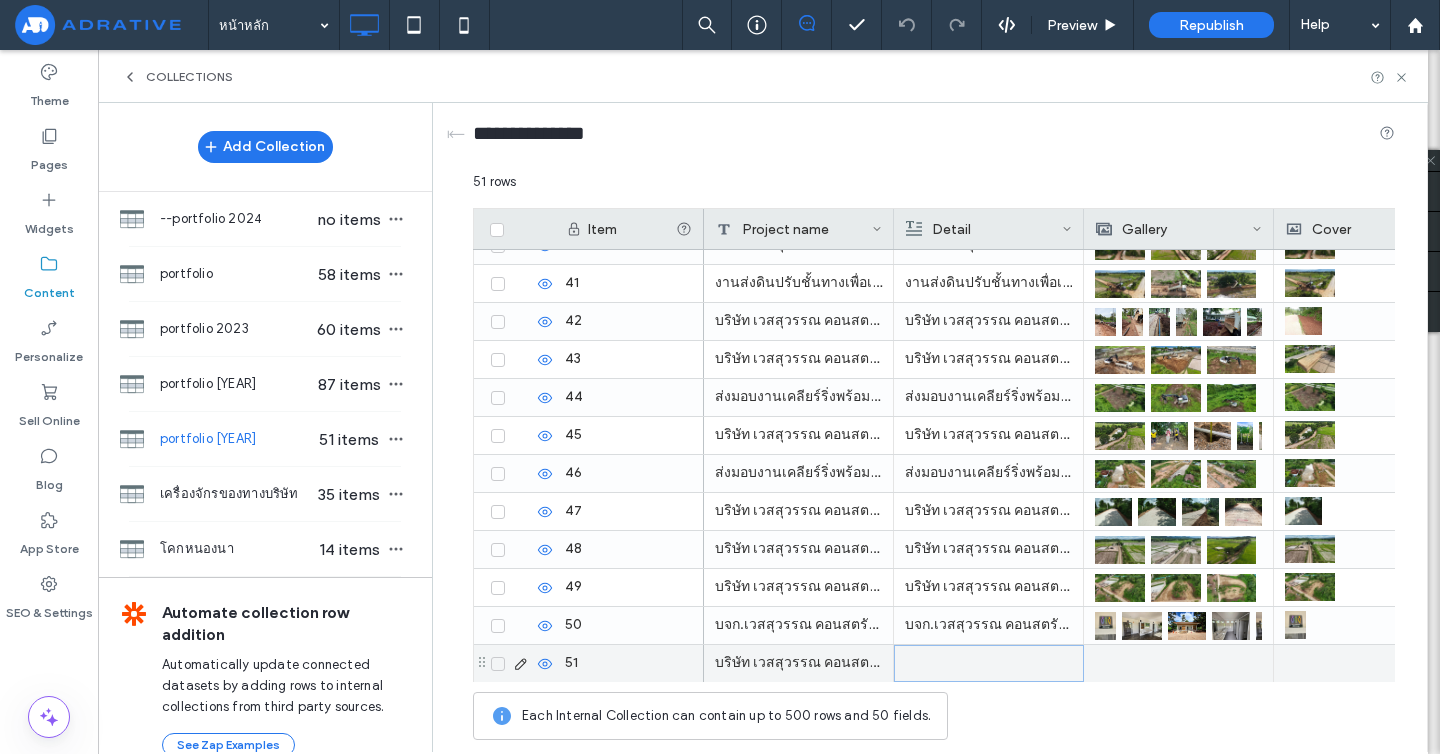 click at bounding box center [989, 663] 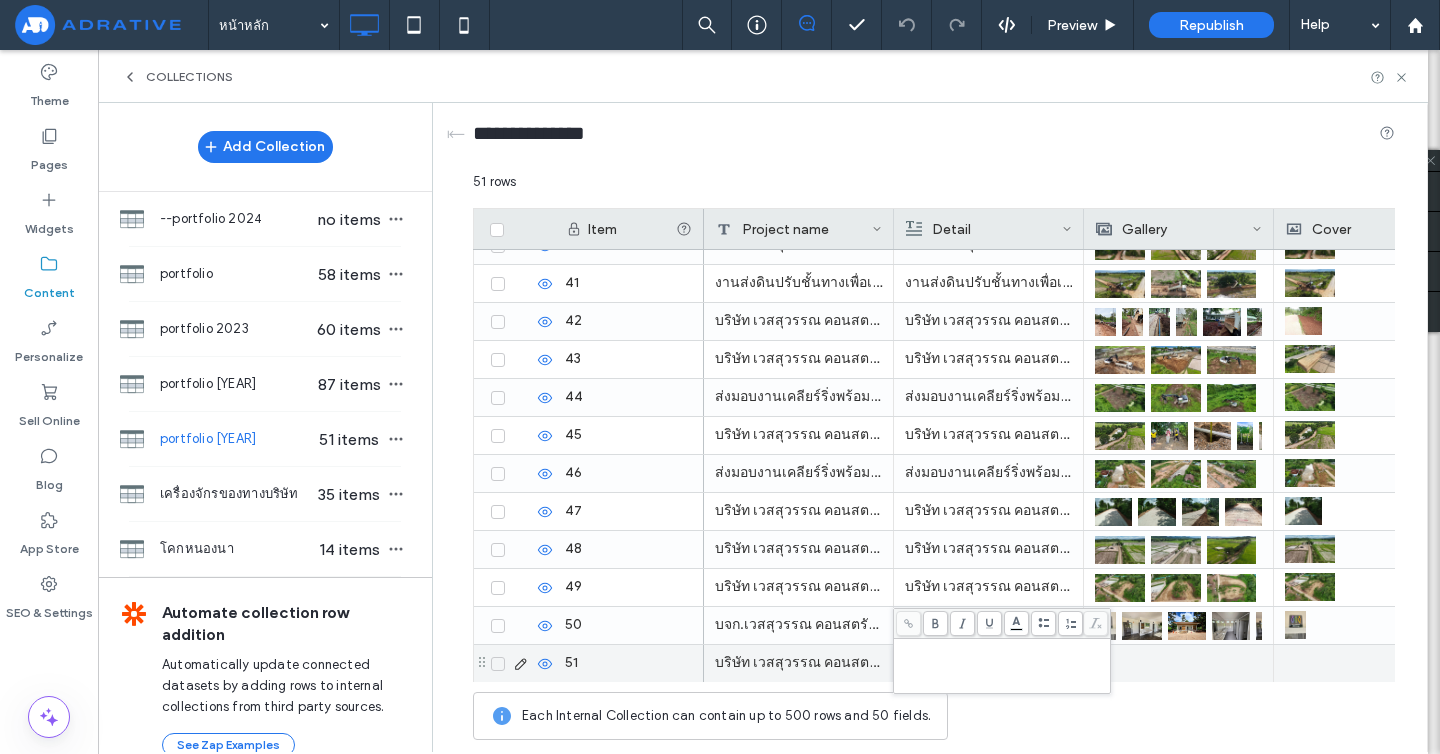 click at bounding box center (1002, 648) 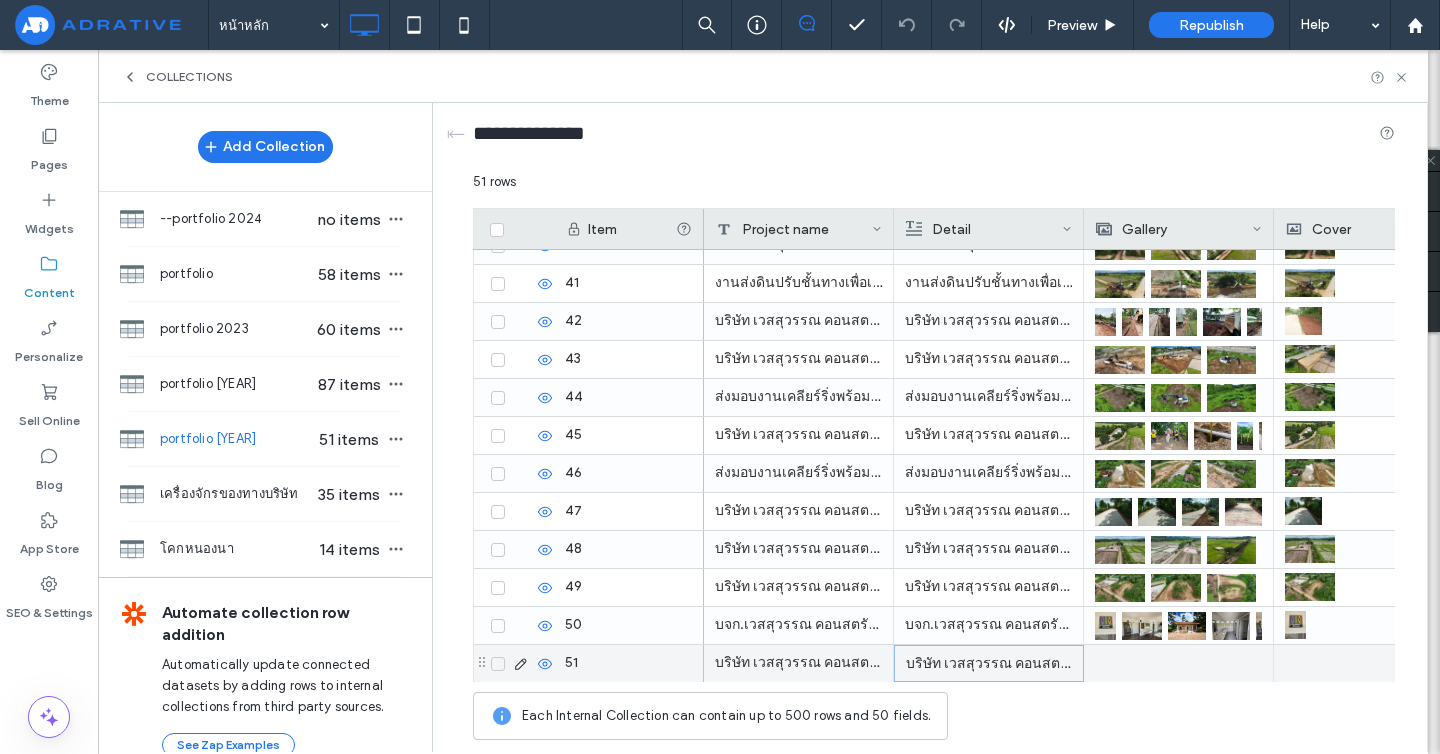 click at bounding box center (1178, 663) 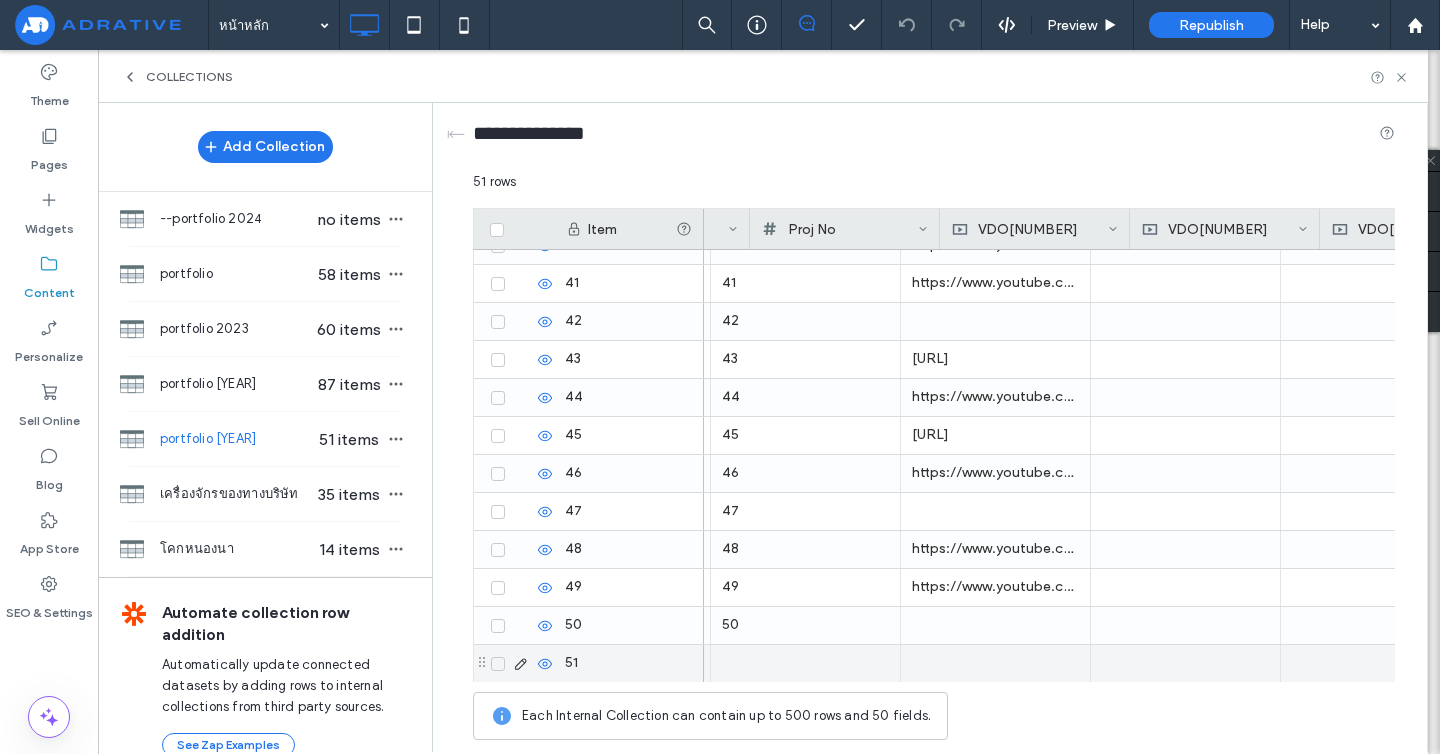 scroll, scrollTop: 0, scrollLeft: 904, axis: horizontal 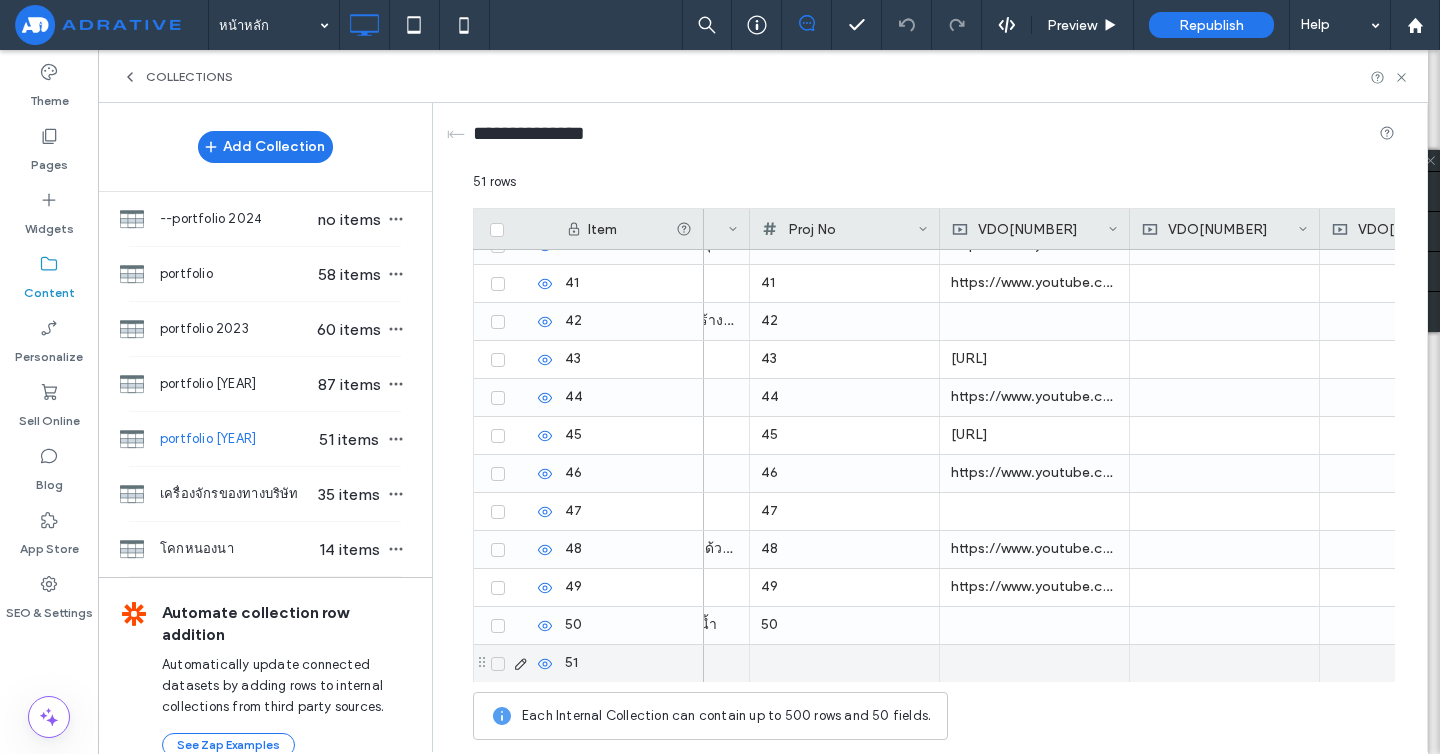 click at bounding box center (1035, 663) 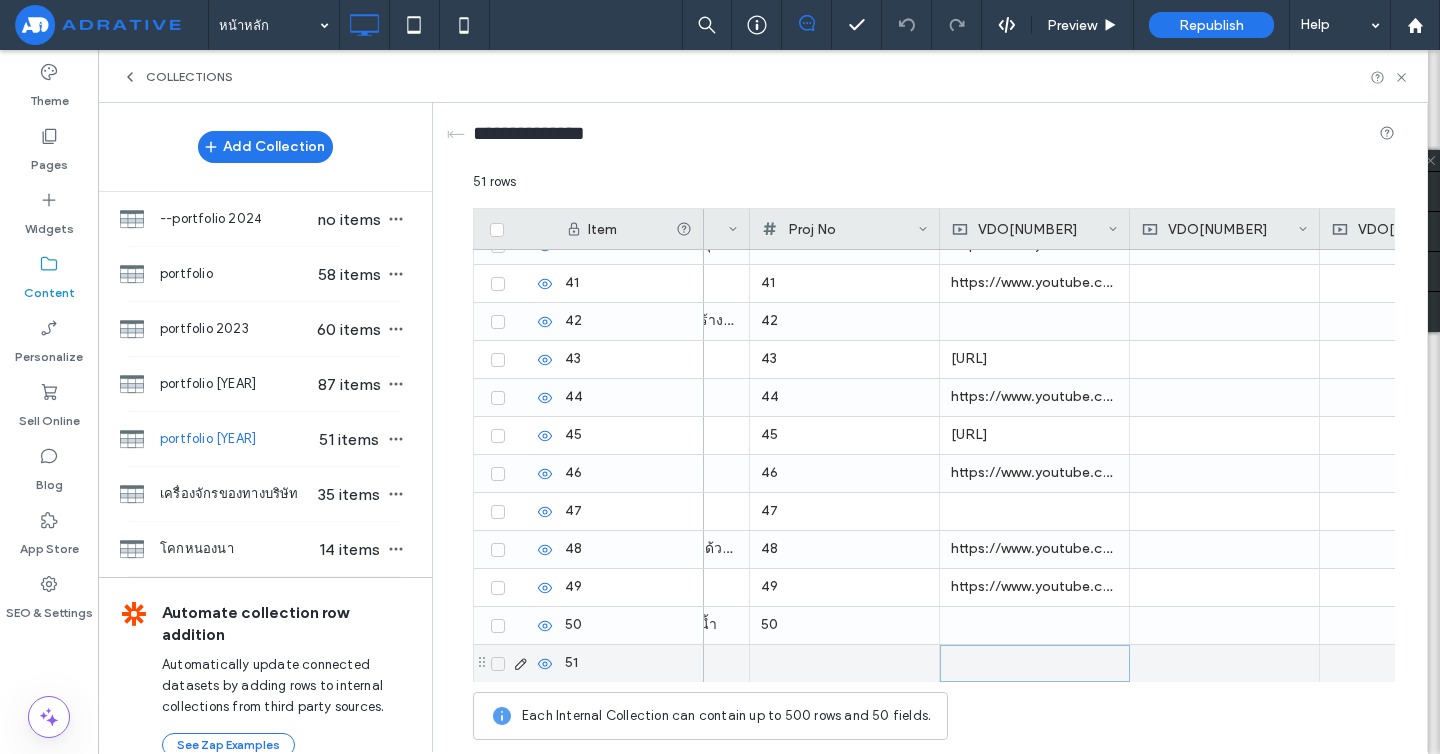 click at bounding box center (1035, 663) 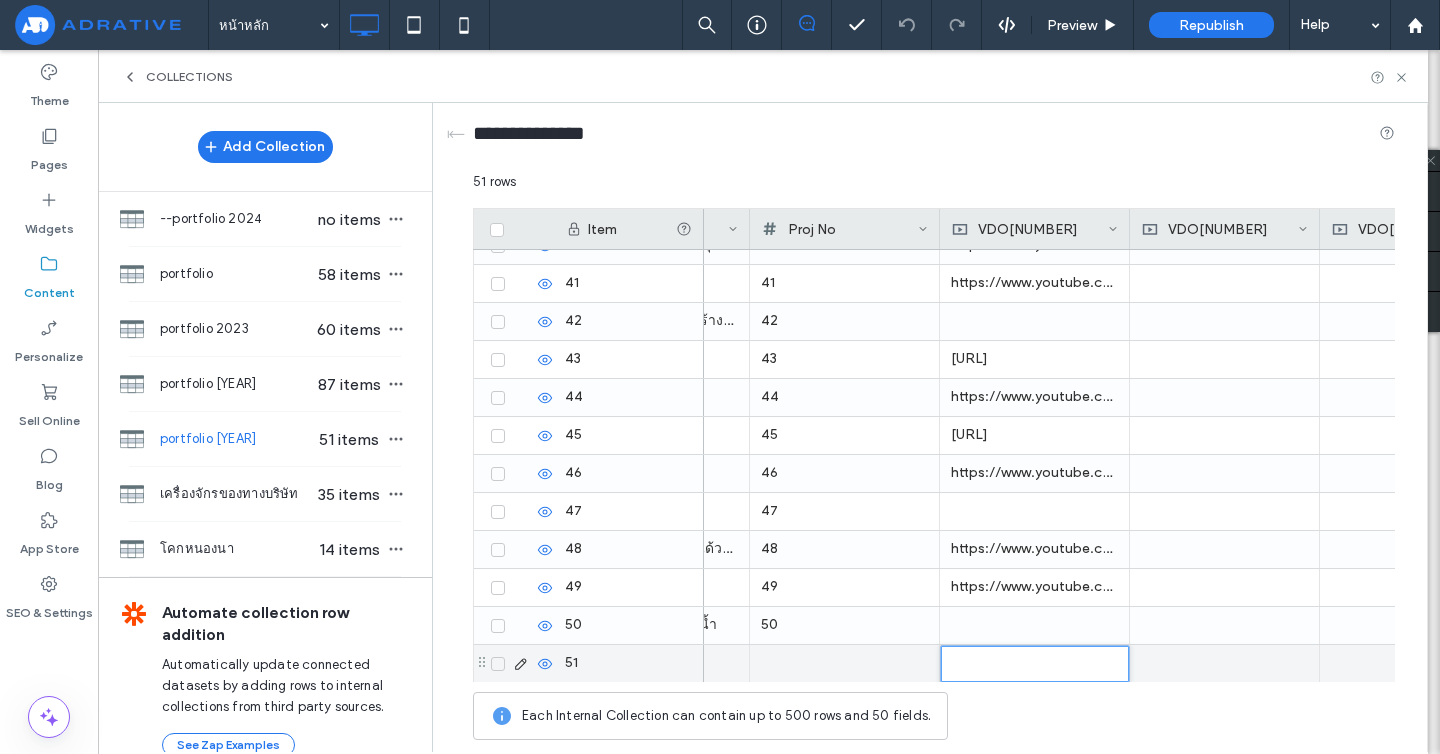 type on "**********" 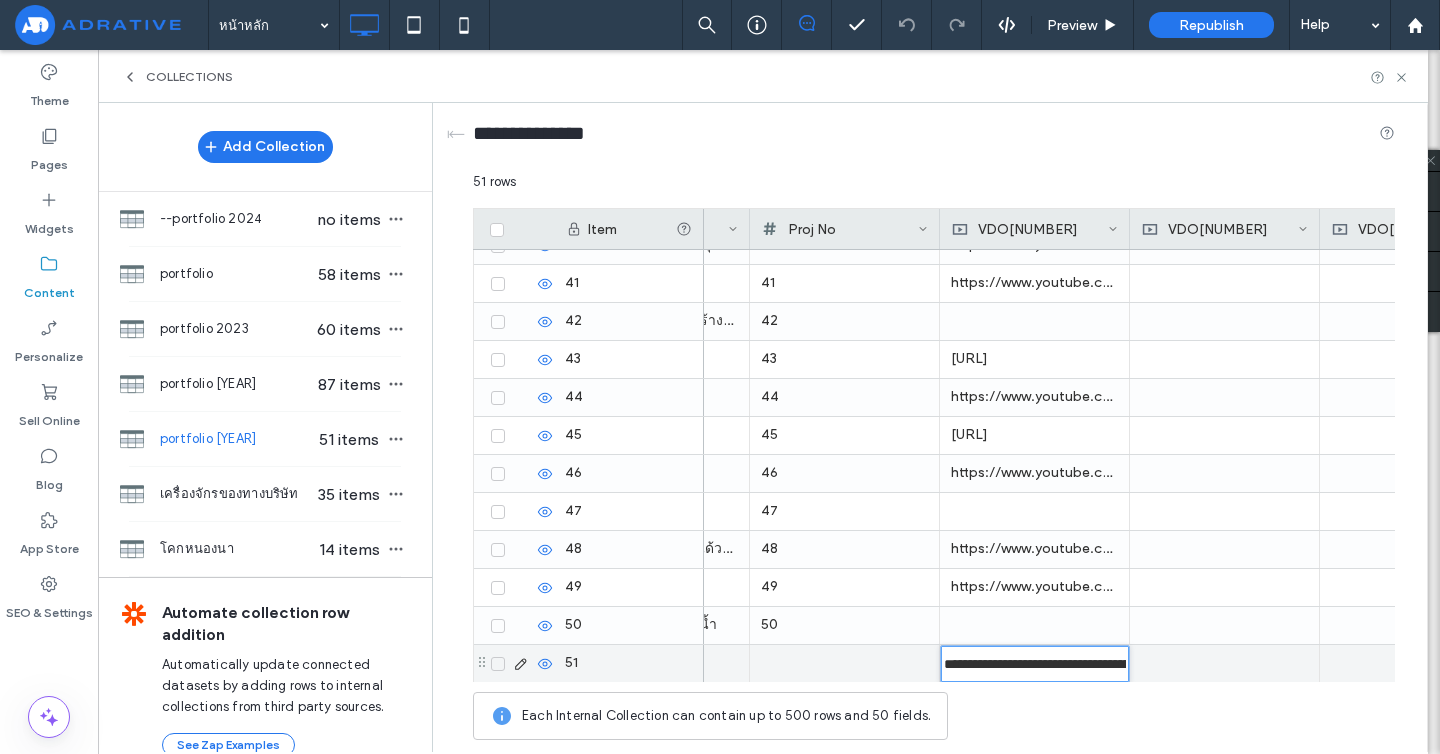 scroll, scrollTop: 0, scrollLeft: 461, axis: horizontal 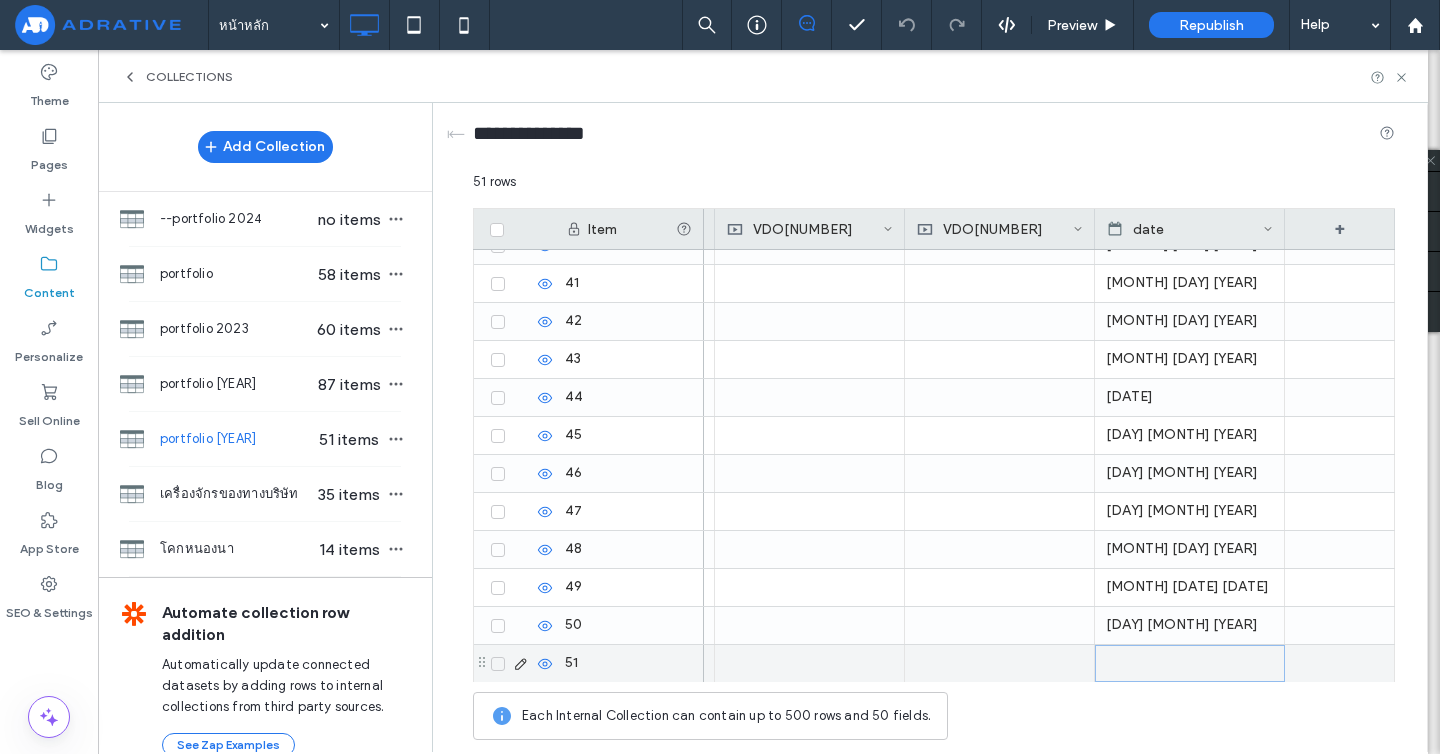 click at bounding box center [1190, 663] 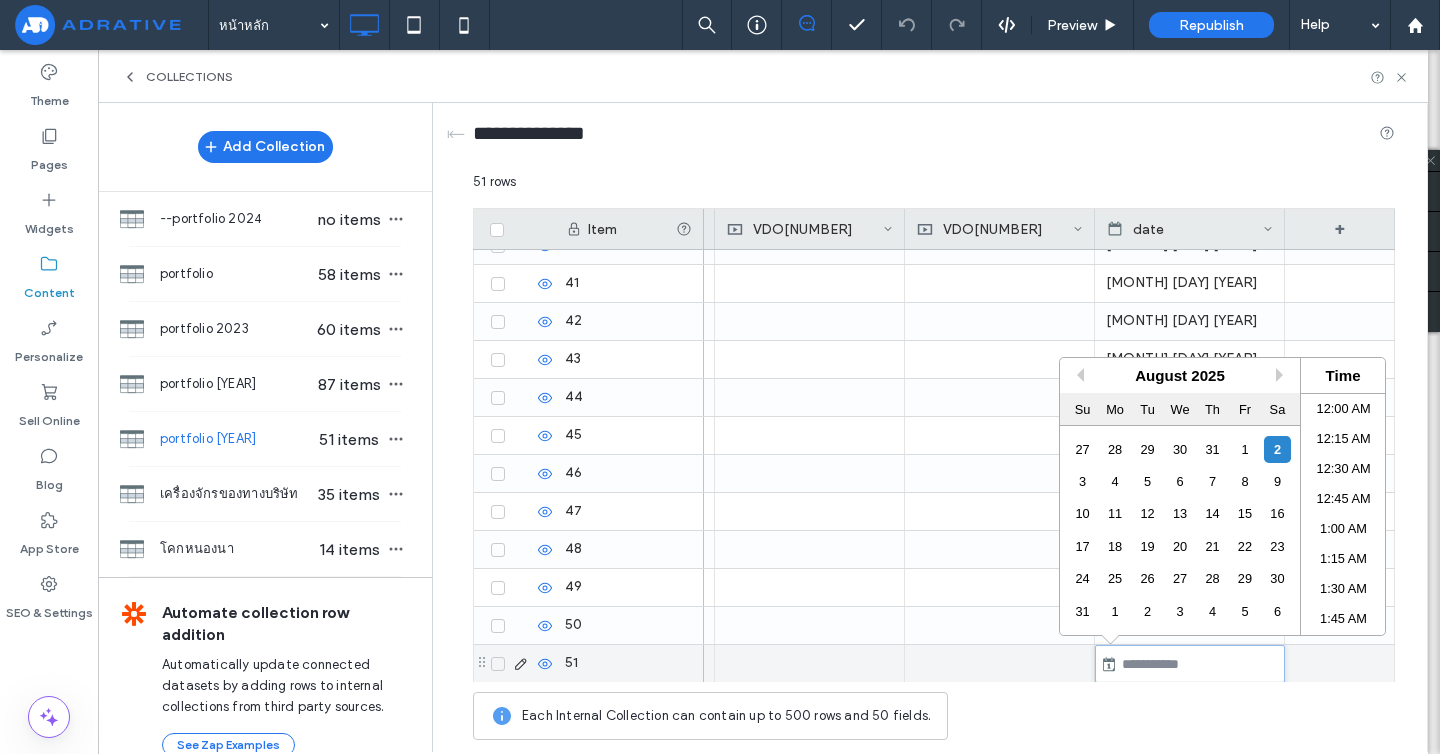 scroll, scrollTop: 1034, scrollLeft: 0, axis: vertical 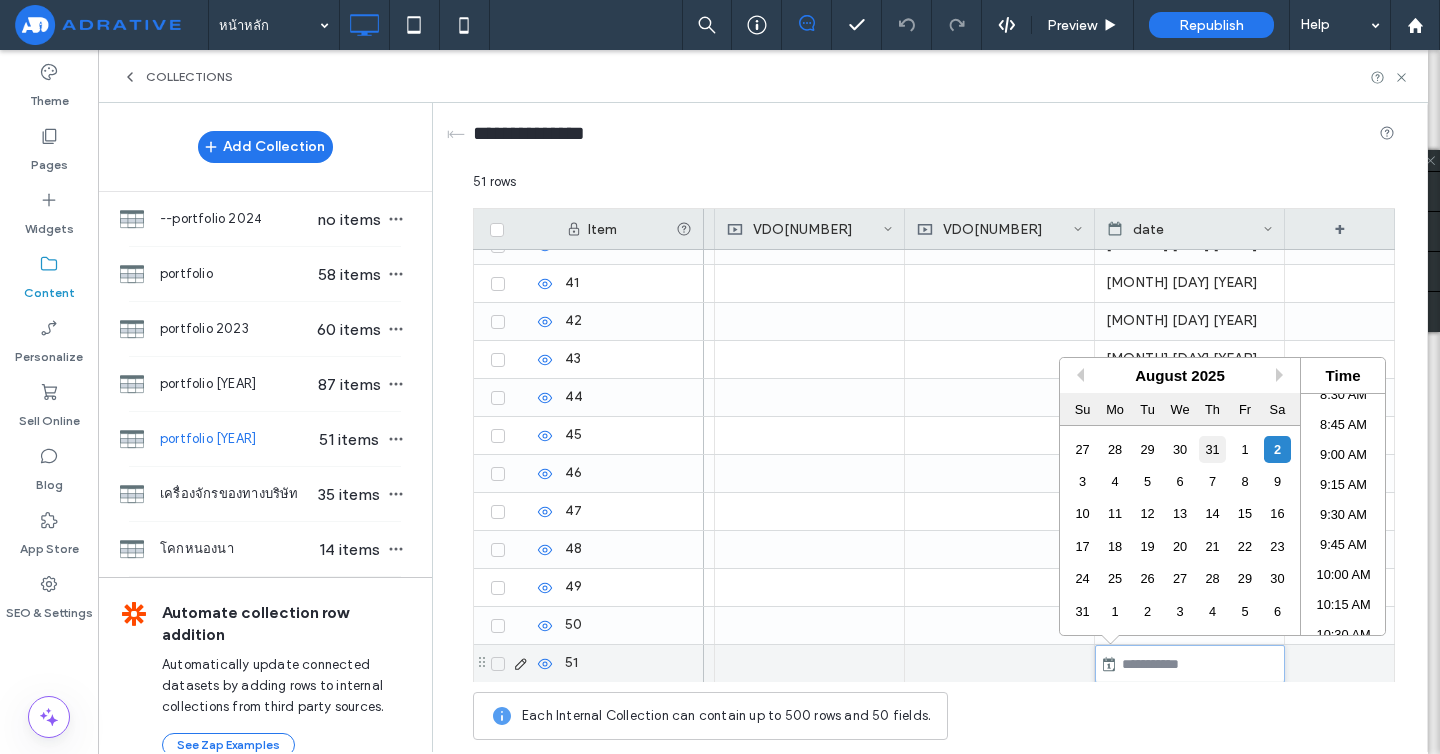 click on "31" at bounding box center [1212, 449] 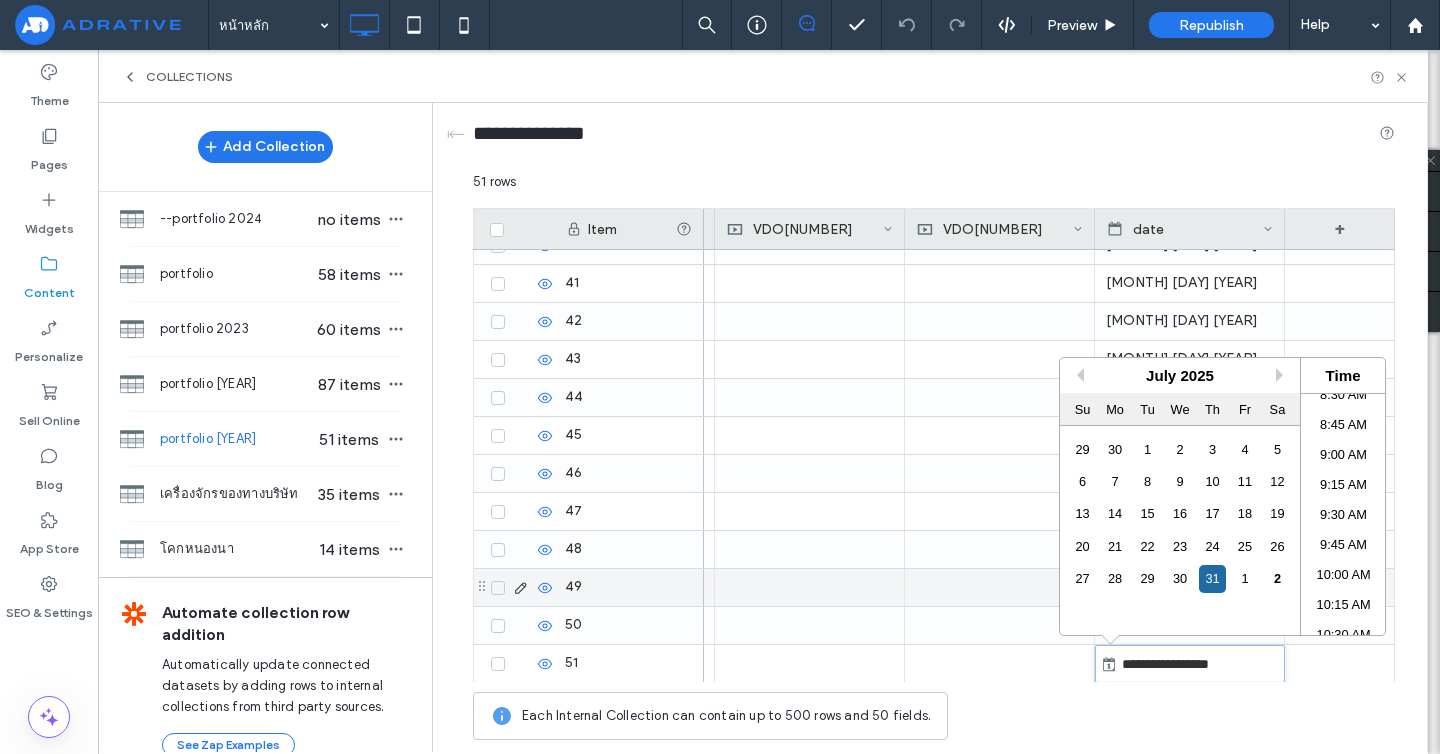 click at bounding box center (1000, 587) 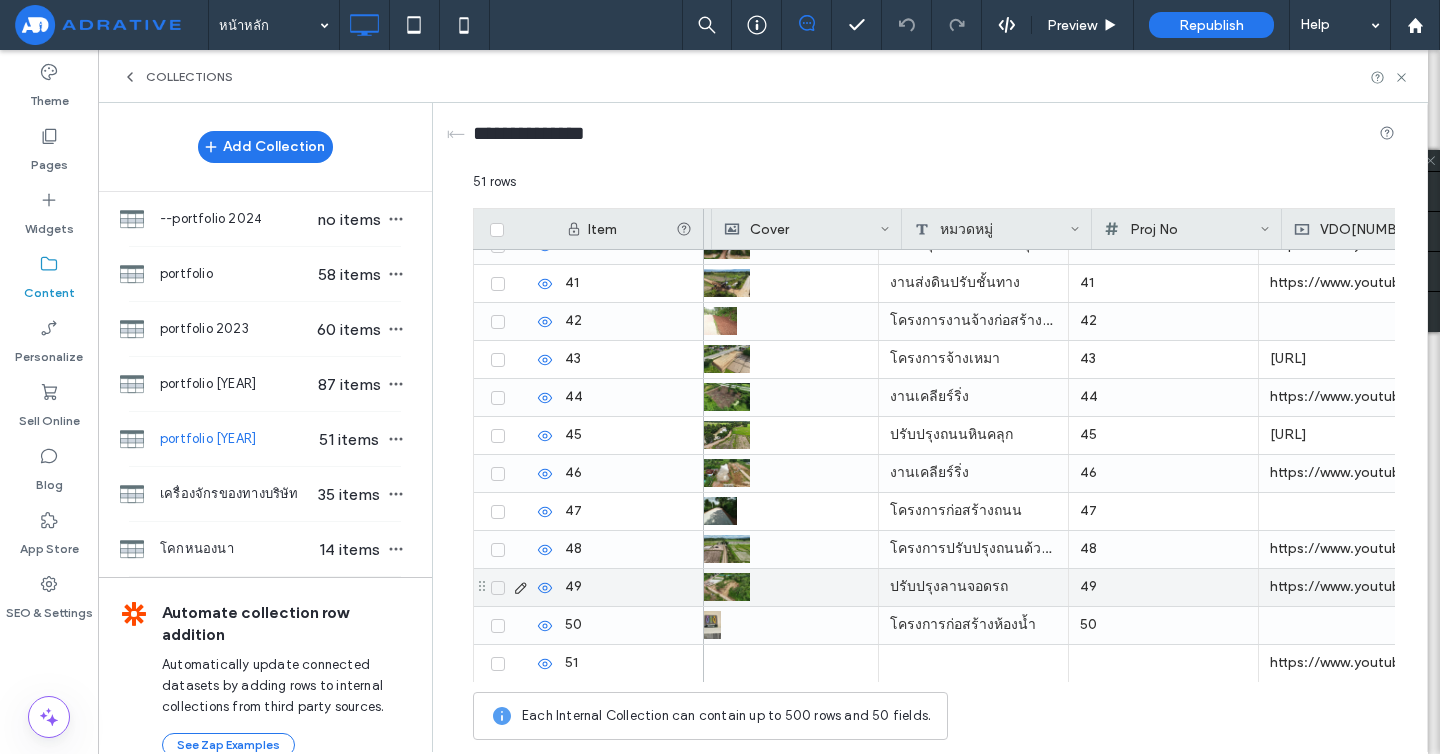 scroll, scrollTop: 0, scrollLeft: 562, axis: horizontal 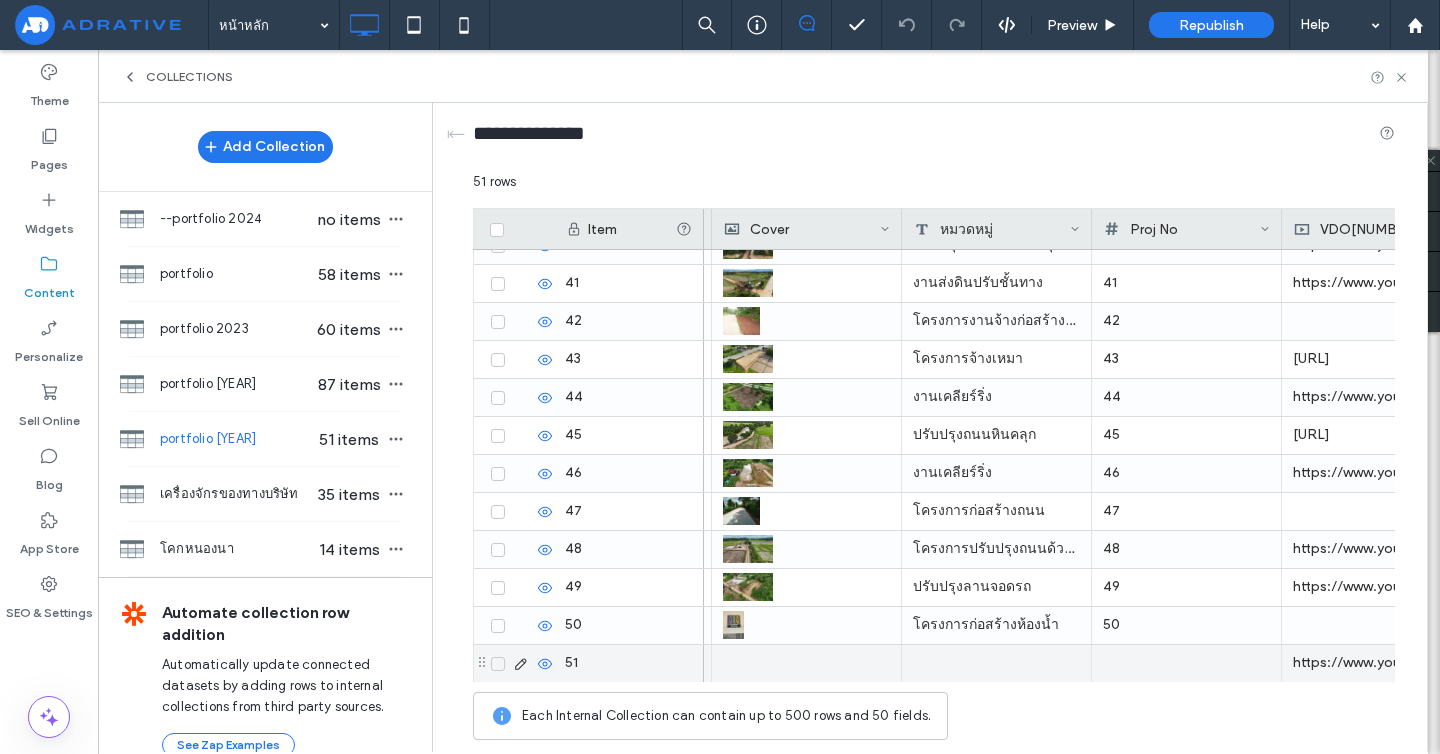 click at bounding box center (1186, 663) 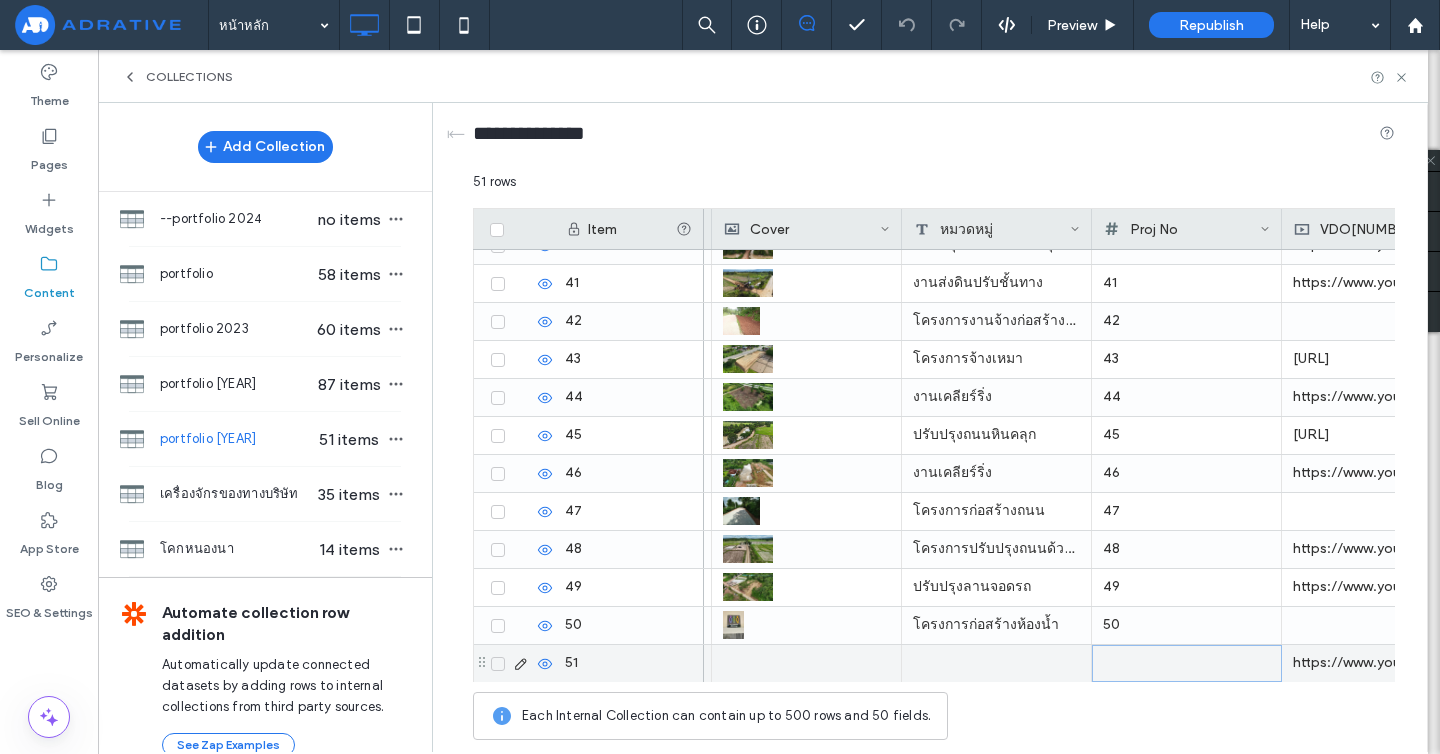 click at bounding box center (1187, 663) 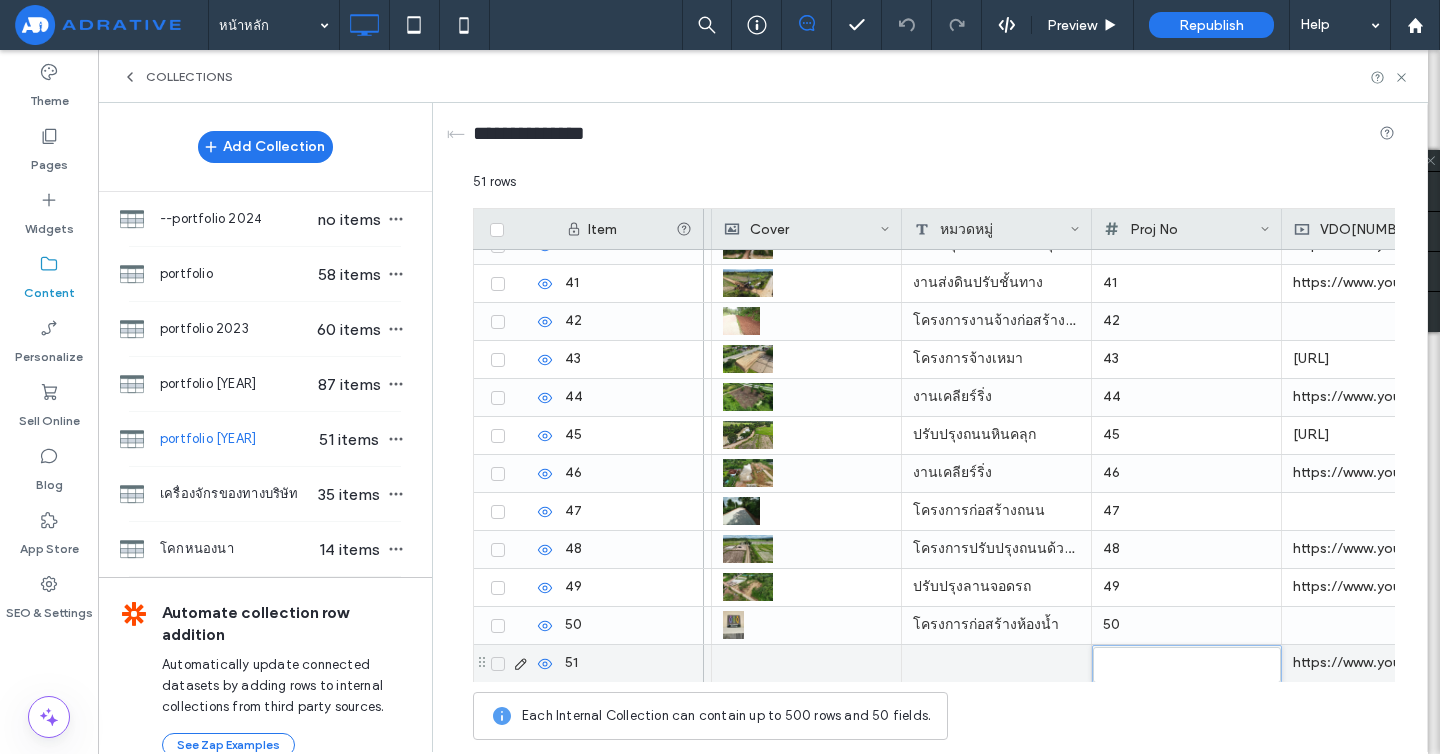 type on "**" 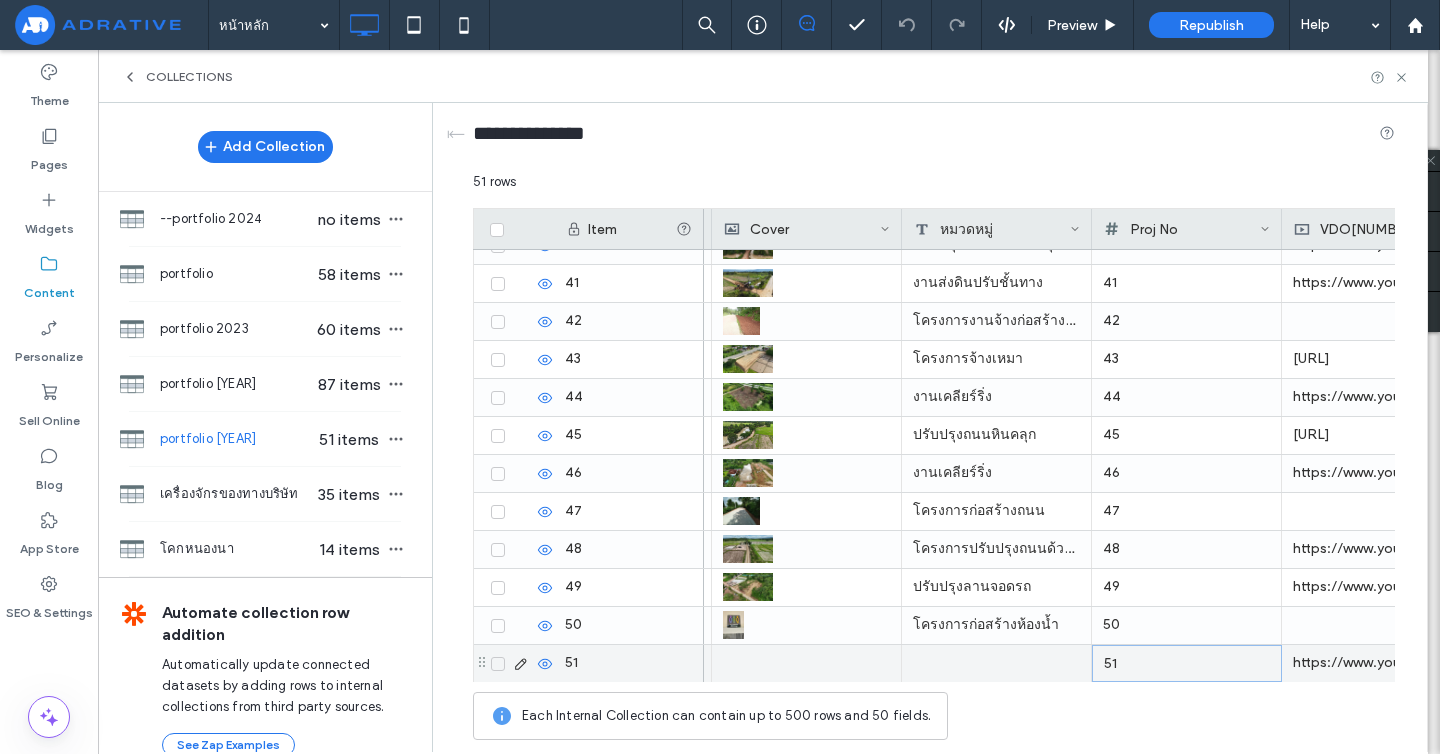 click at bounding box center (997, 663) 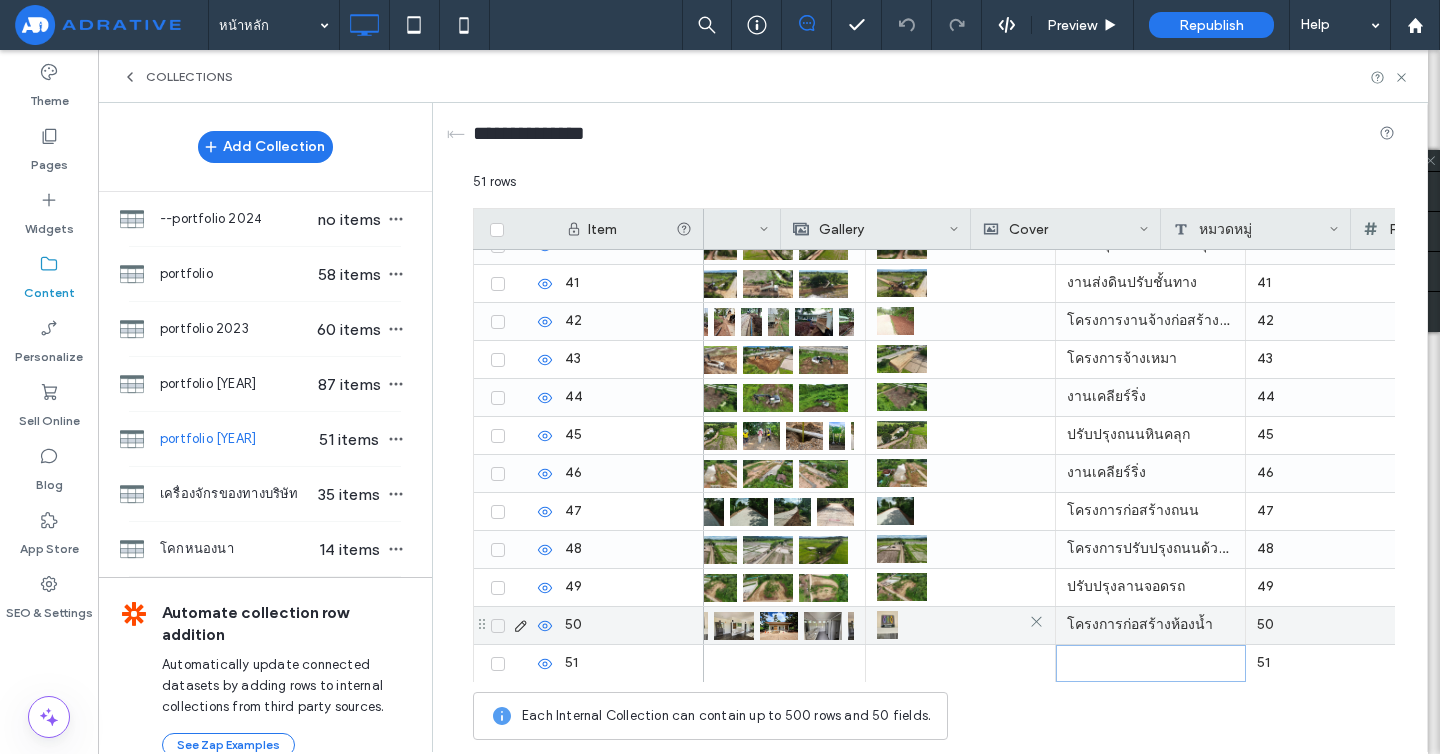 scroll, scrollTop: 0, scrollLeft: 0, axis: both 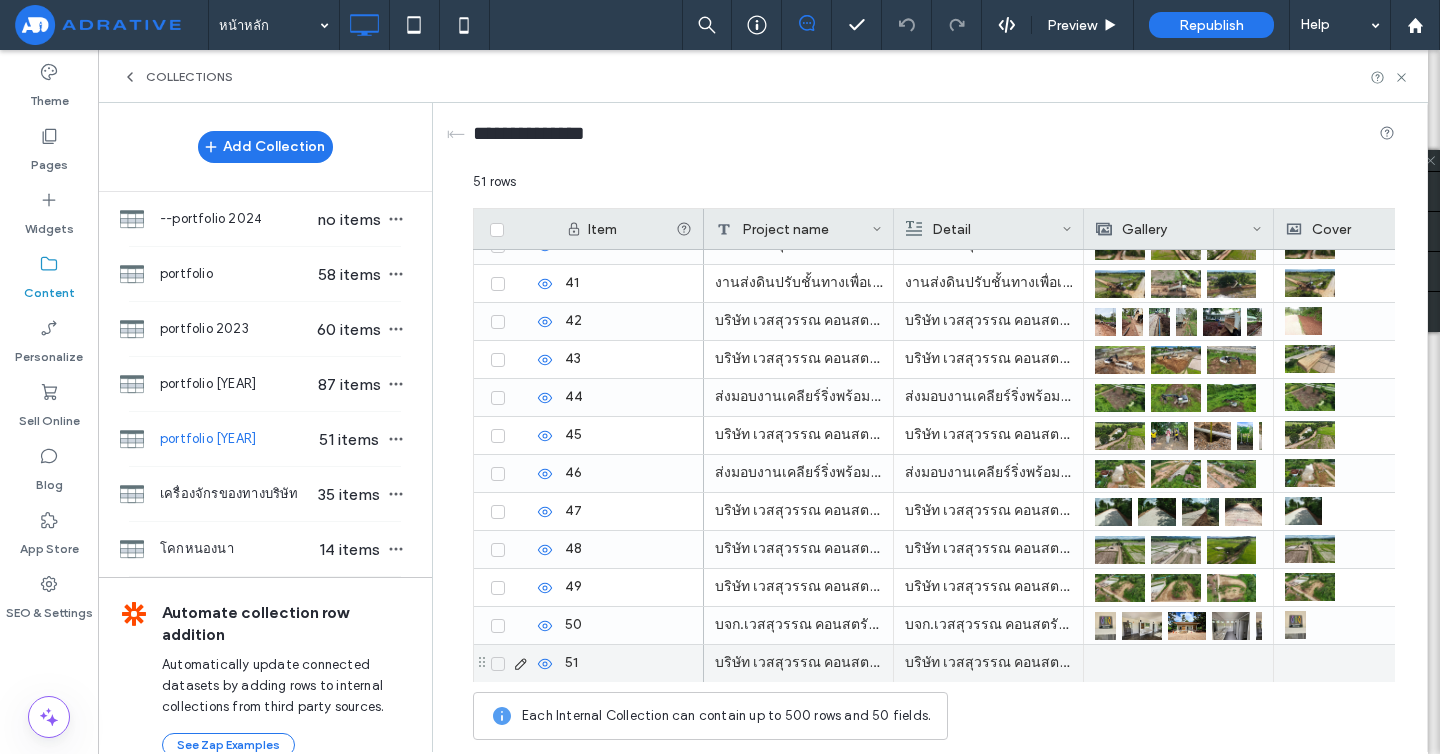 click on "บริษัท เวสสุวรรณ คอนสตรัคชั่น (1984) จำกัด ส่งมอบงานเคลียร์ริ่งต้นไม้ใต้แนวสายส่ง 230kV แม่เมาะ3-พะเยา | งานการไฟฟ้าฝ่ายผลิต โดยทีมงานเวสสุวรรณคอนสตรัคชั่น" at bounding box center [799, 663] 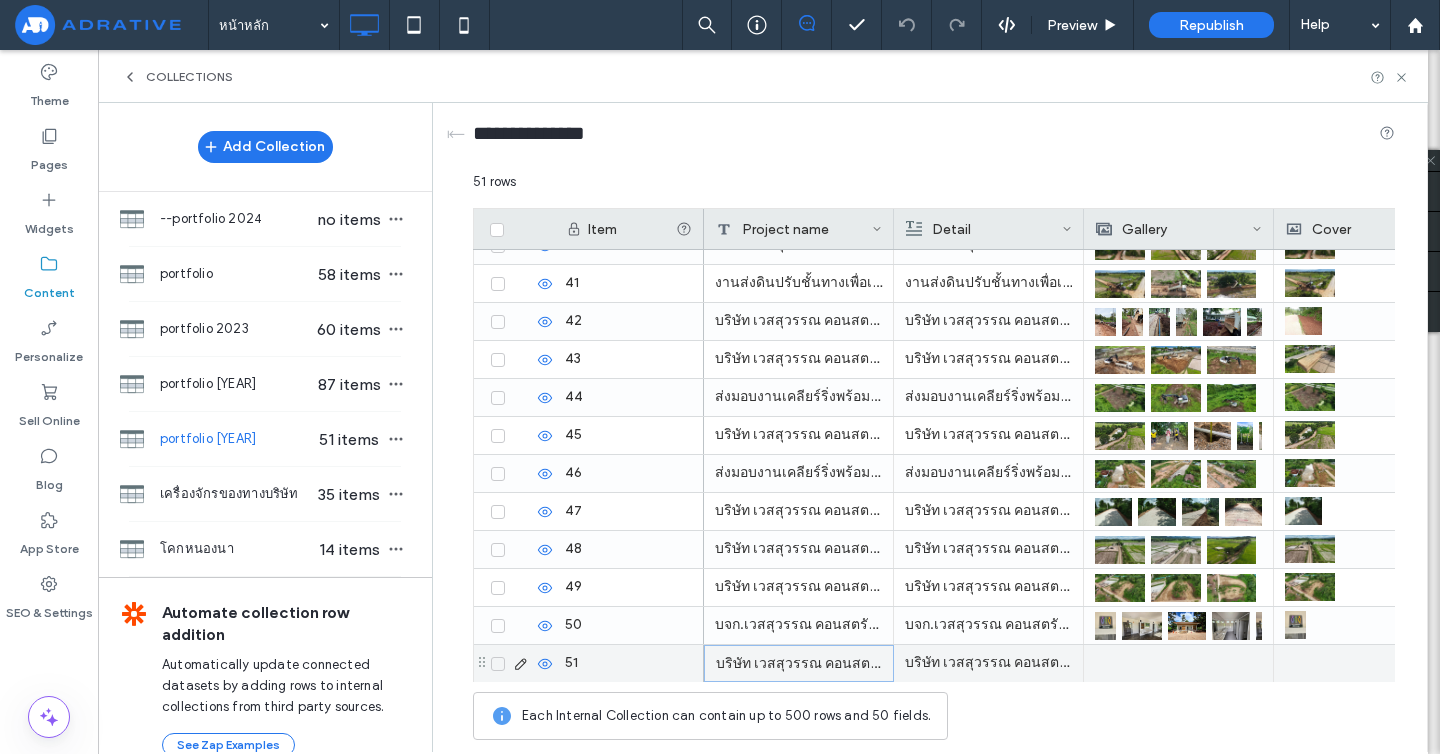 click on "บริษัท เวสสุวรรณ คอนสตรัคชั่น (1984) จำกัด ส่งมอบงานเคลียร์ริ่งต้นไม้ใต้แนวสายส่ง 230kV แม่เมาะ3-พะเยา | งานการไฟฟ้าฝ่ายผลิต โดยทีมงานเวสสุวรรณคอนสตรัคชั่น" at bounding box center [799, 663] 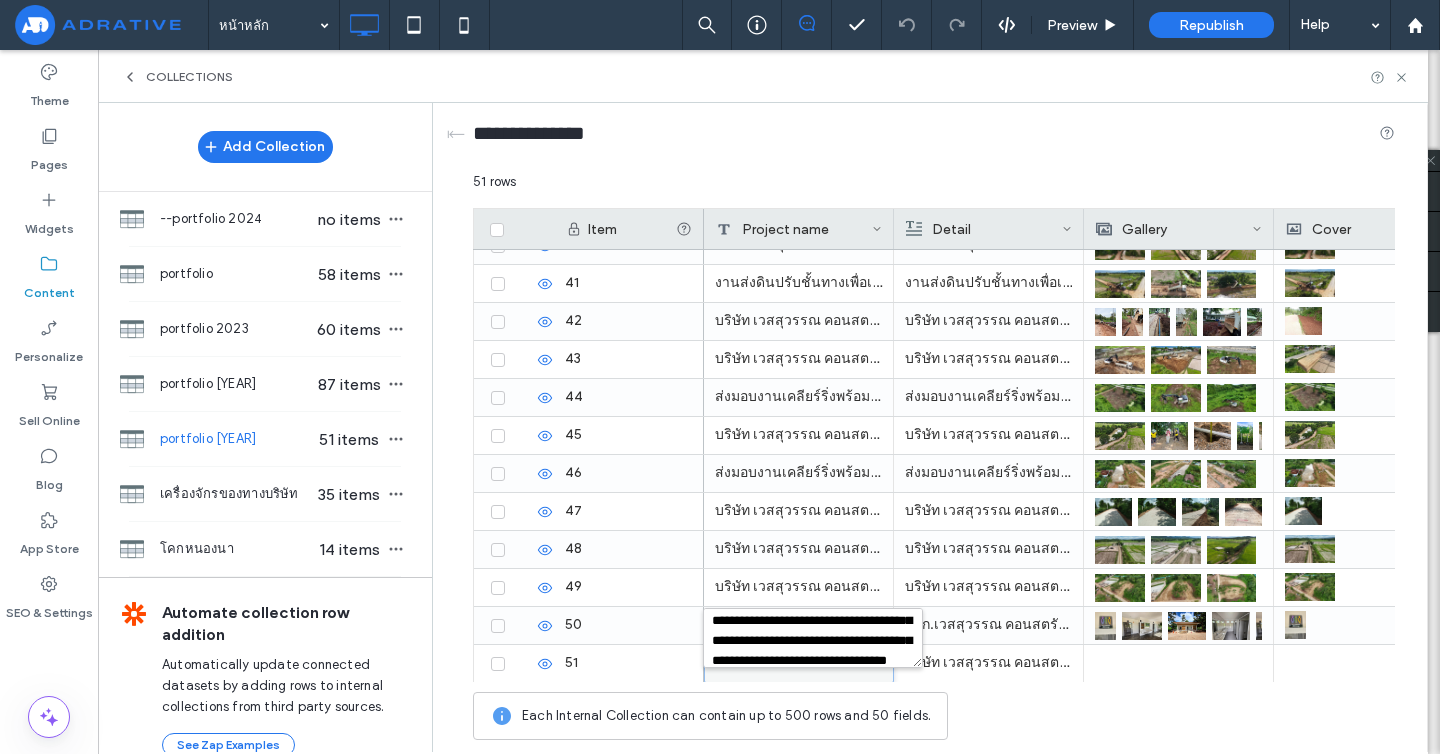 scroll, scrollTop: 25, scrollLeft: 0, axis: vertical 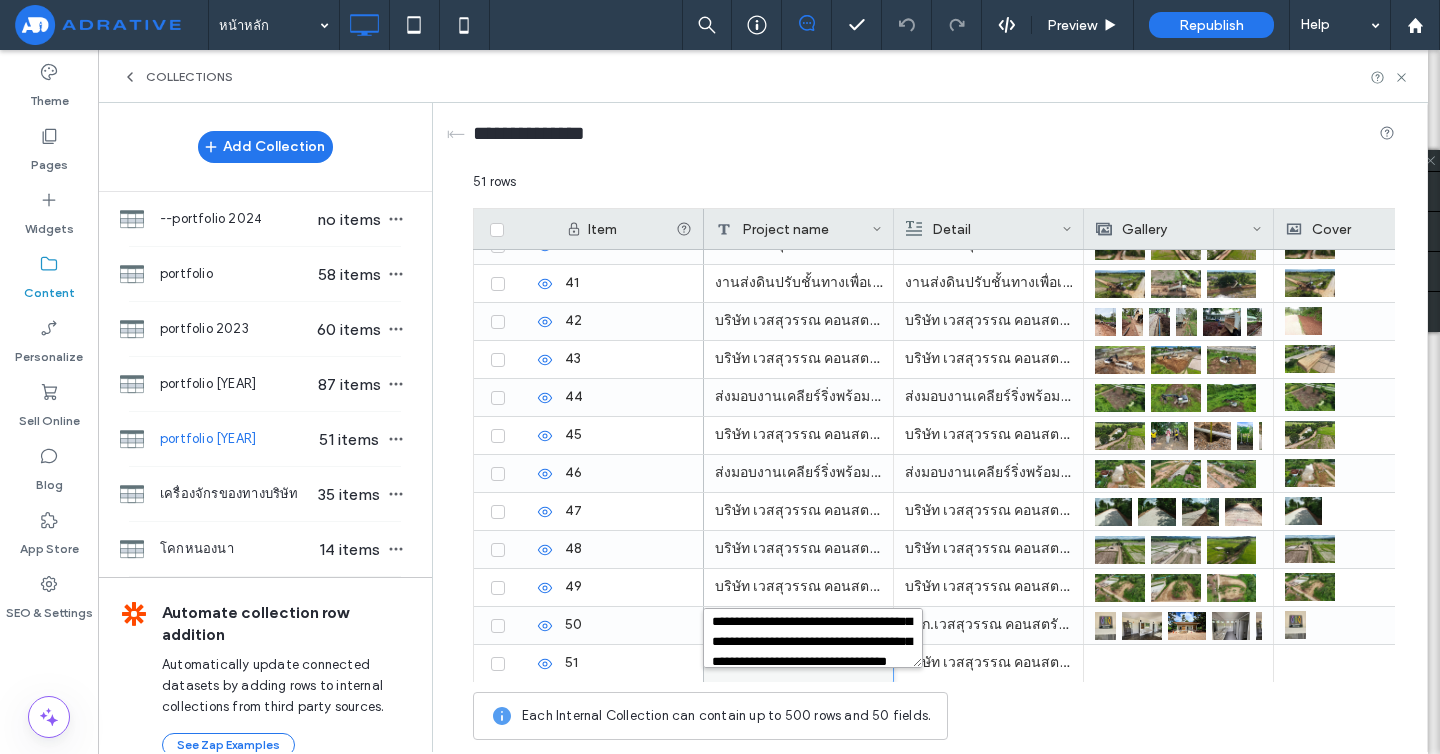 drag, startPoint x: 827, startPoint y: 622, endPoint x: 892, endPoint y: 620, distance: 65.03076 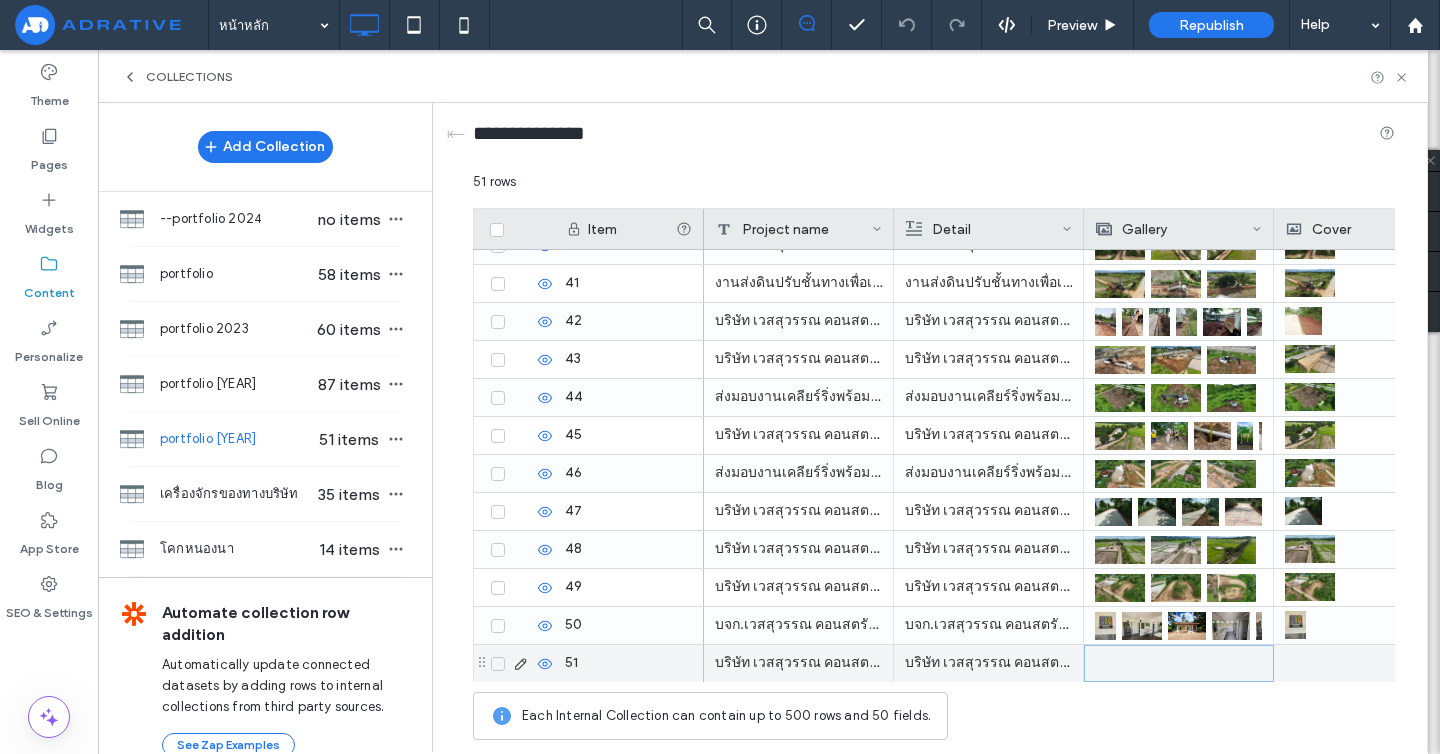click at bounding box center (1179, 663) 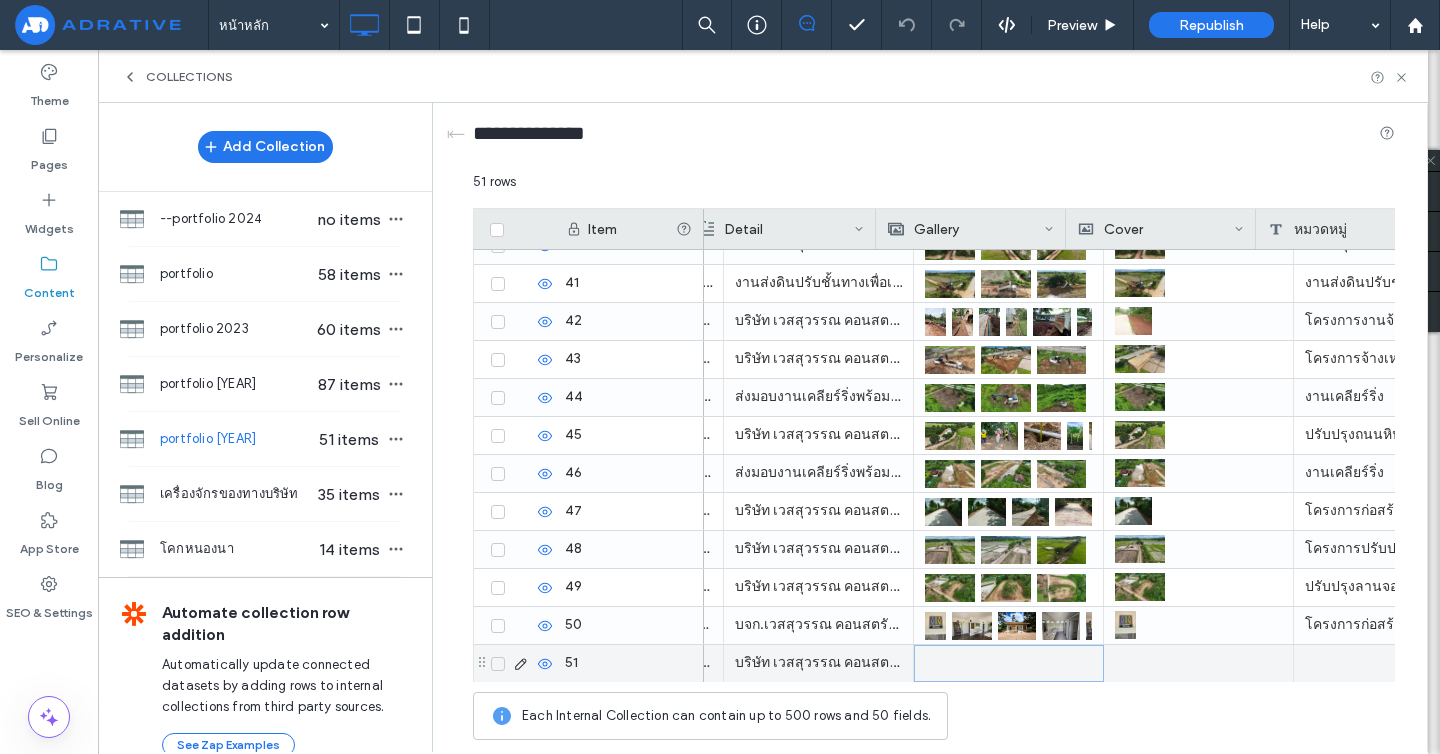 scroll, scrollTop: 0, scrollLeft: 301, axis: horizontal 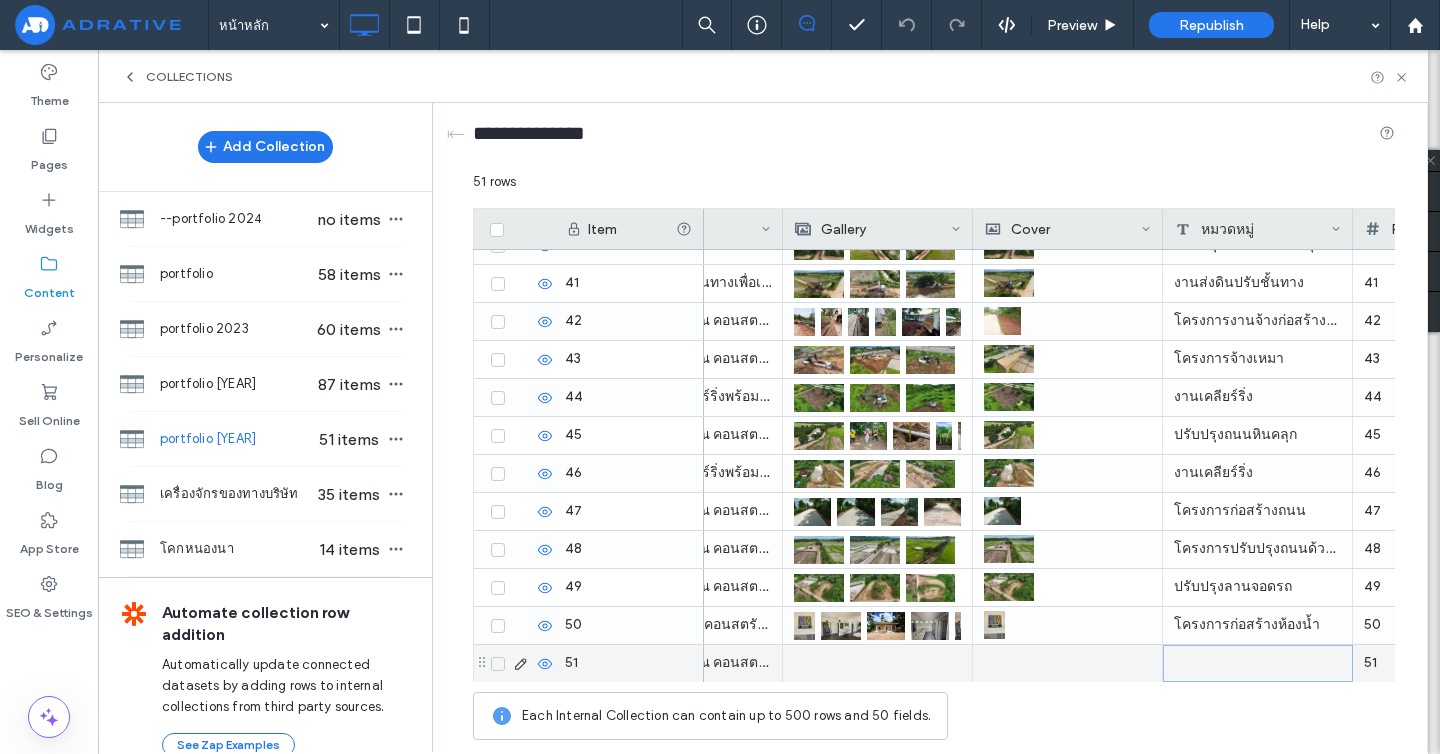 click at bounding box center [1258, 663] 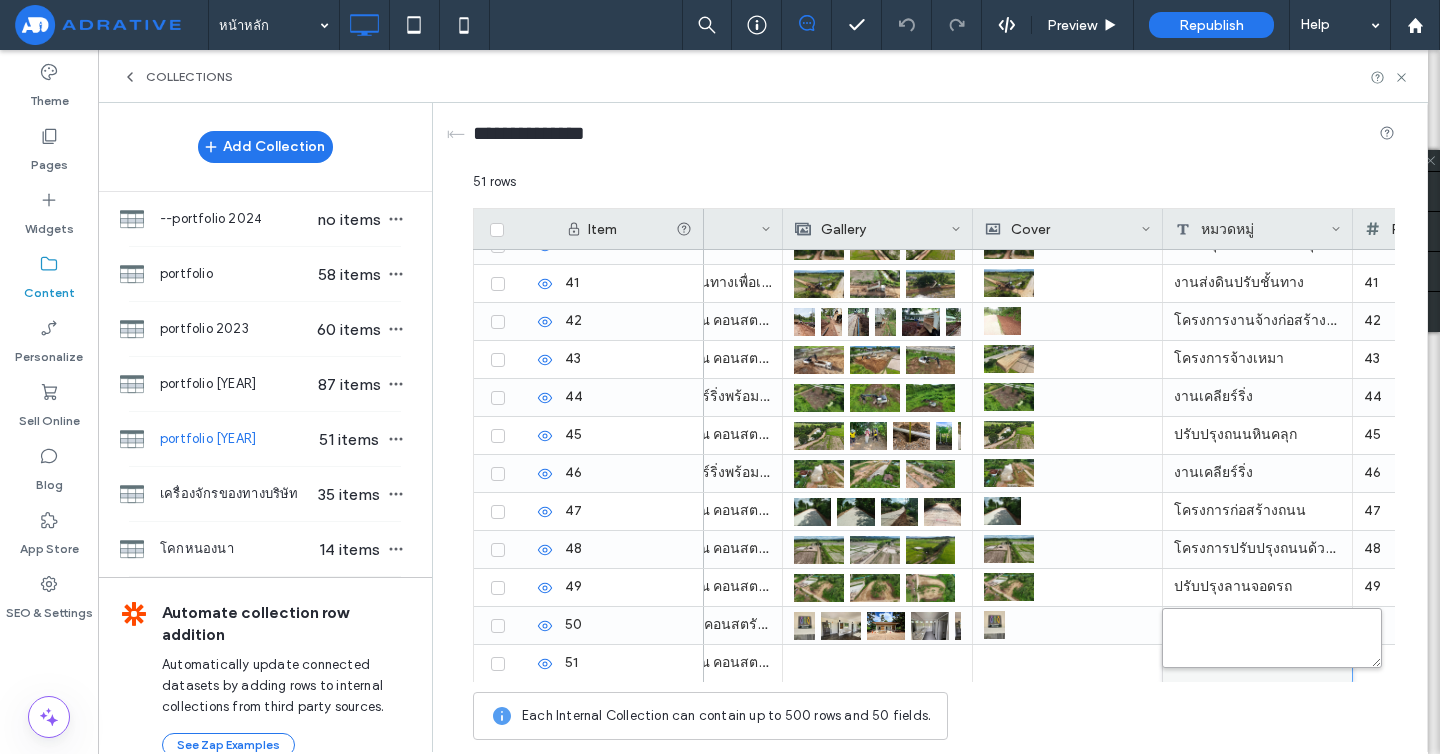 click at bounding box center (1272, 638) 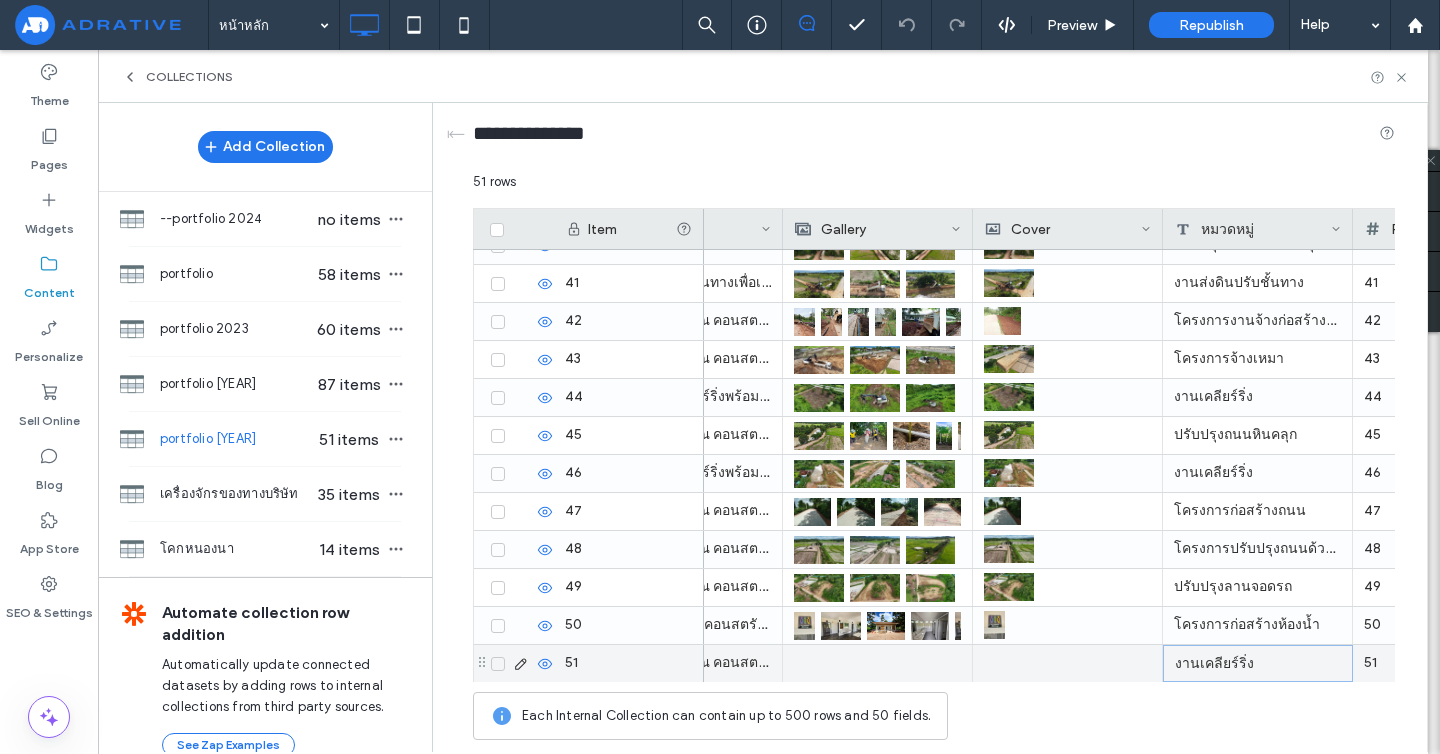 click at bounding box center [877, 663] 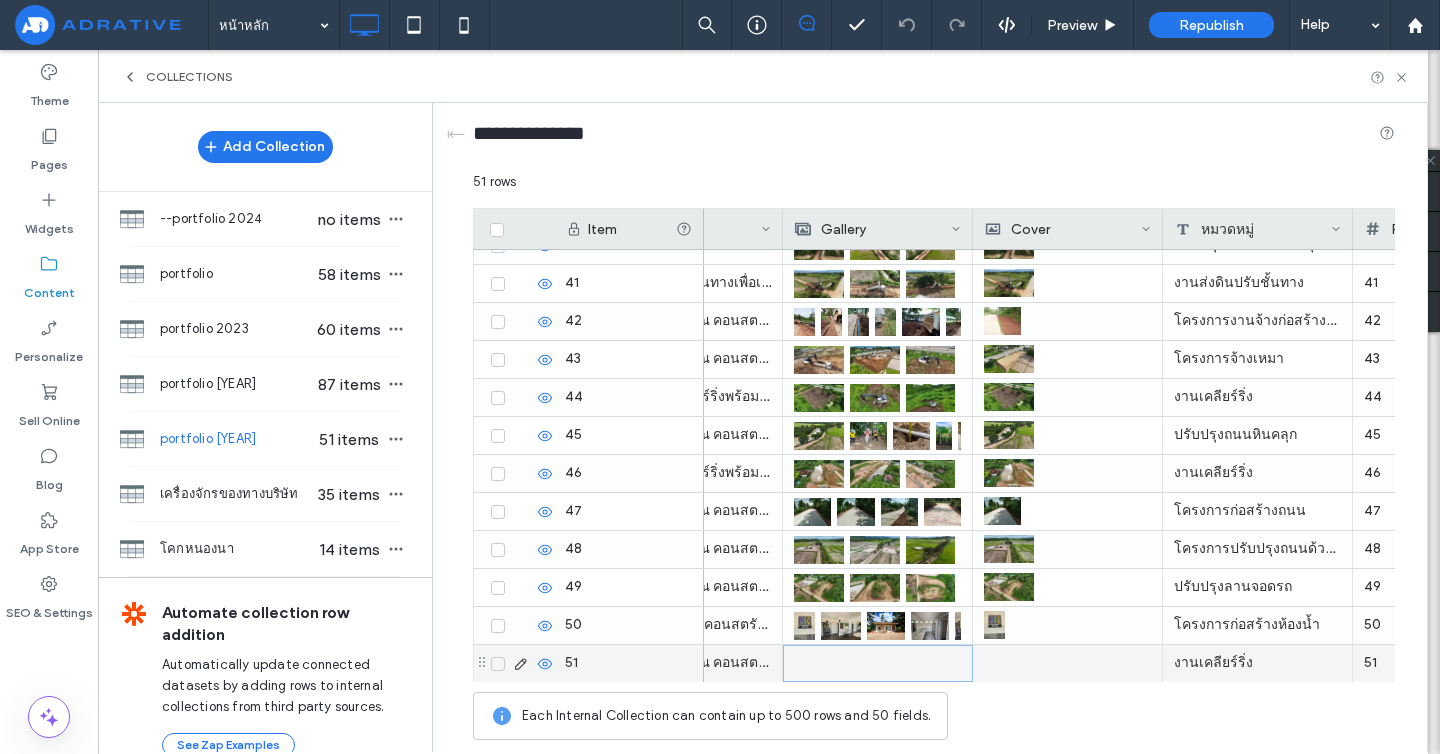 click at bounding box center [878, 663] 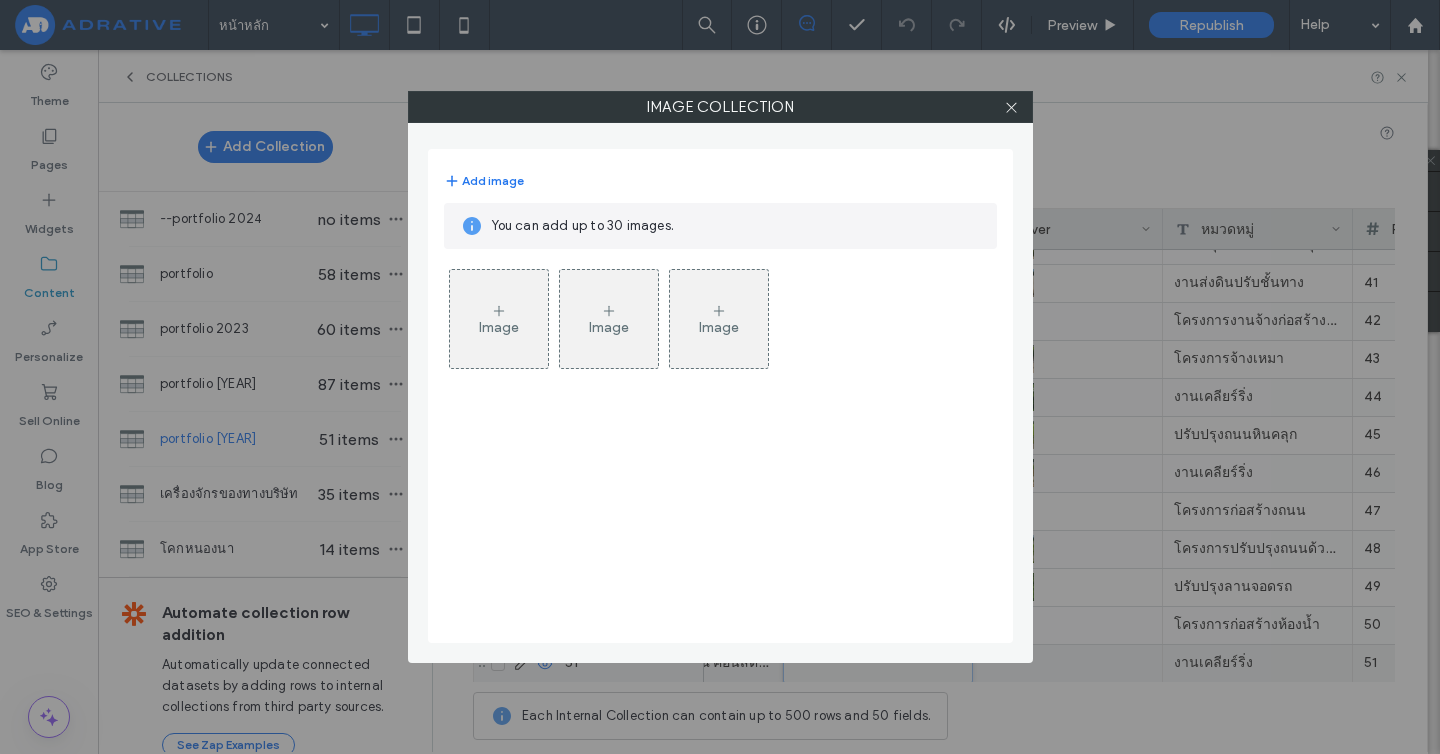click on "Image" at bounding box center [499, 327] 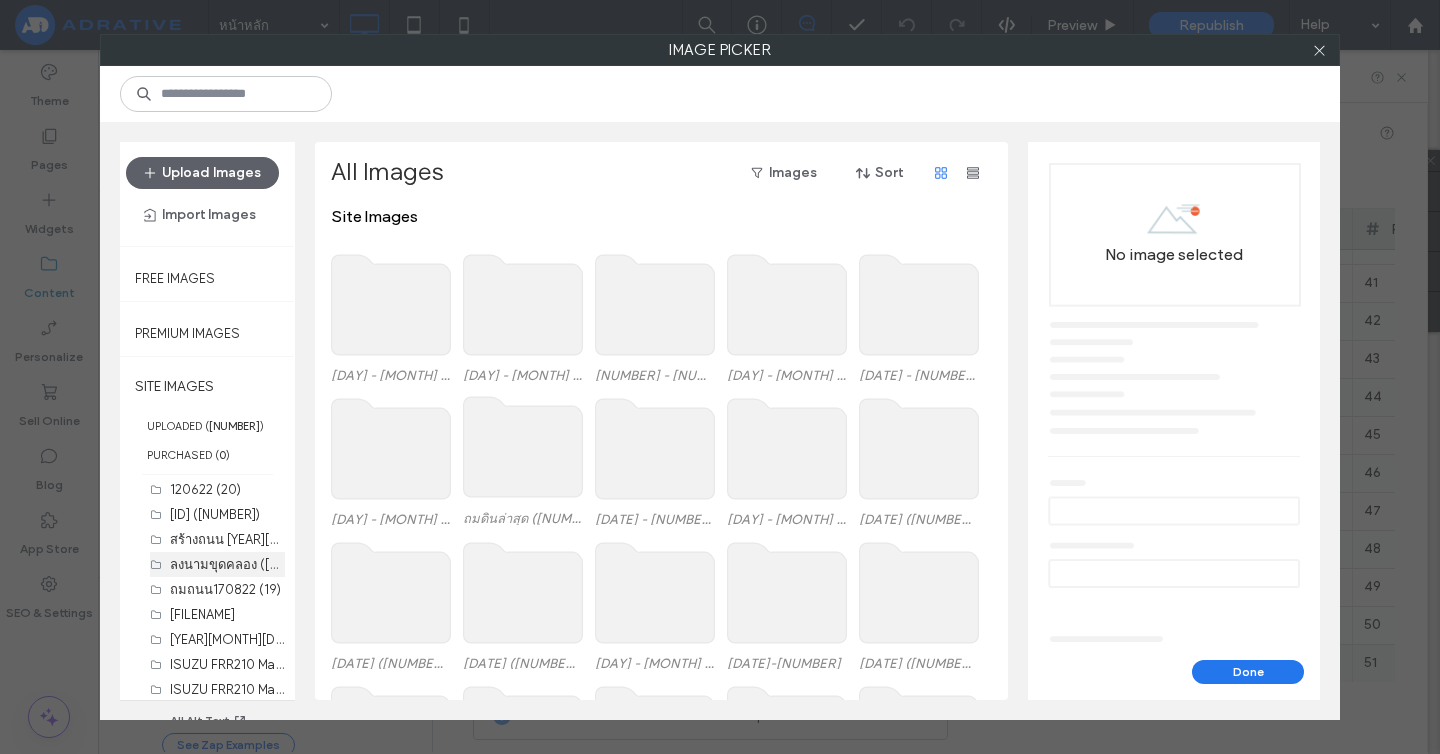 scroll, scrollTop: 1077, scrollLeft: 0, axis: vertical 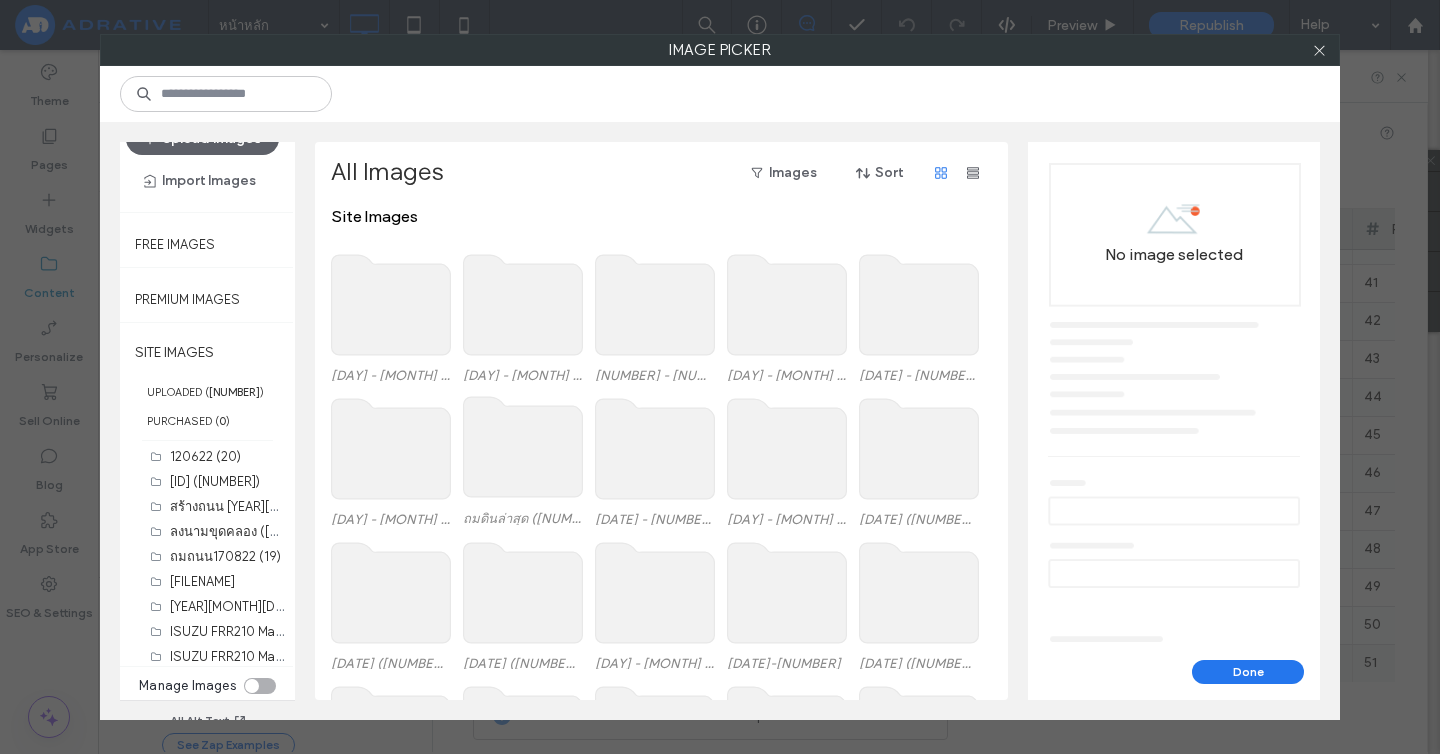 click at bounding box center (252, 686) 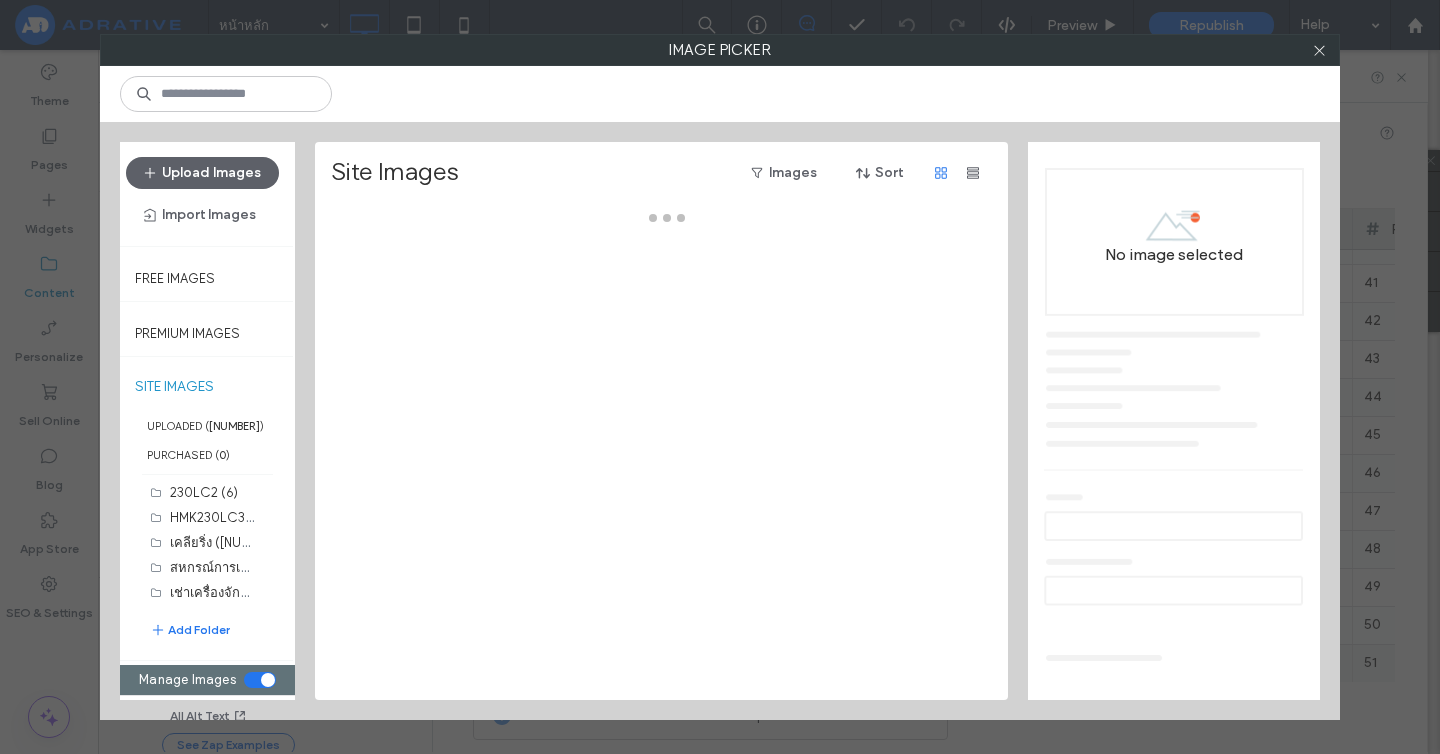 scroll, scrollTop: 0, scrollLeft: 0, axis: both 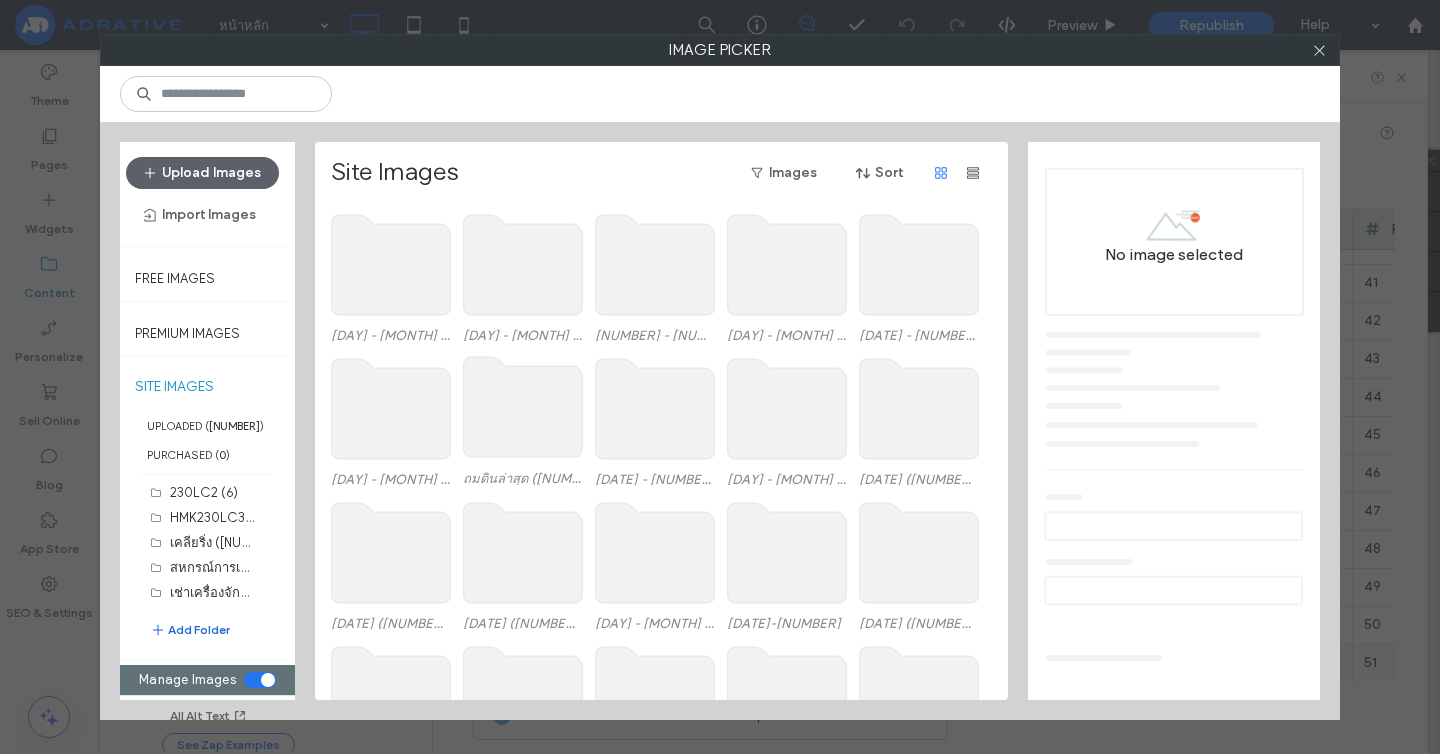 click on "Add Folder" at bounding box center (190, 630) 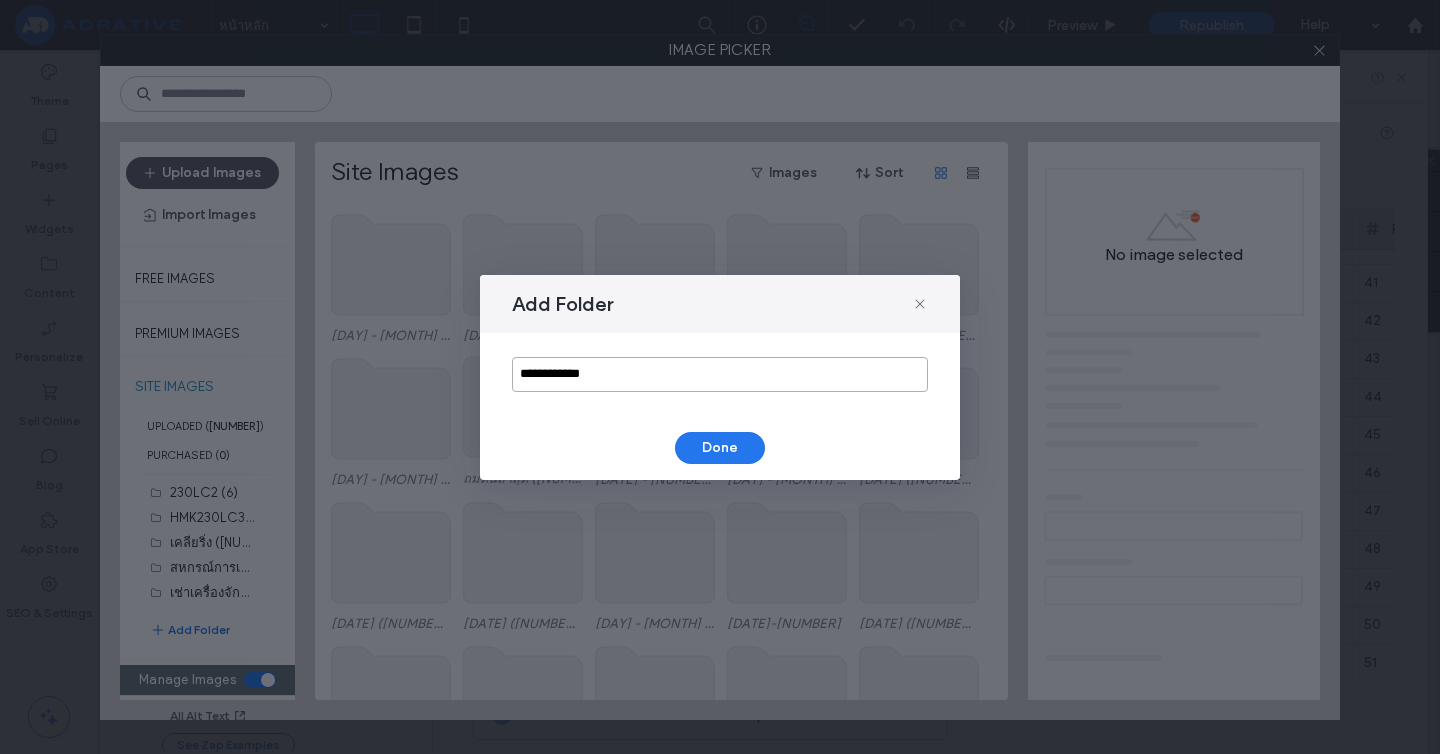 click on "**********" at bounding box center (720, 374) 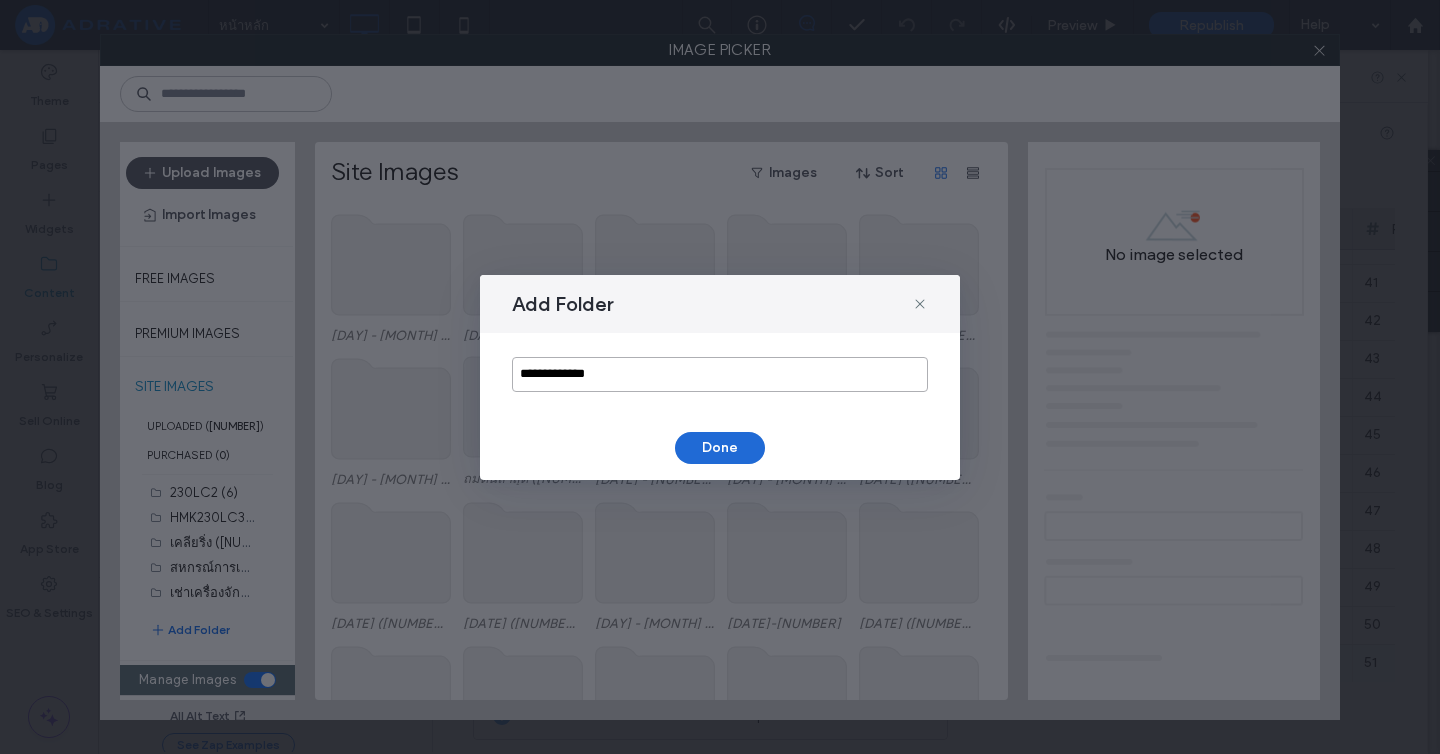 type on "**********" 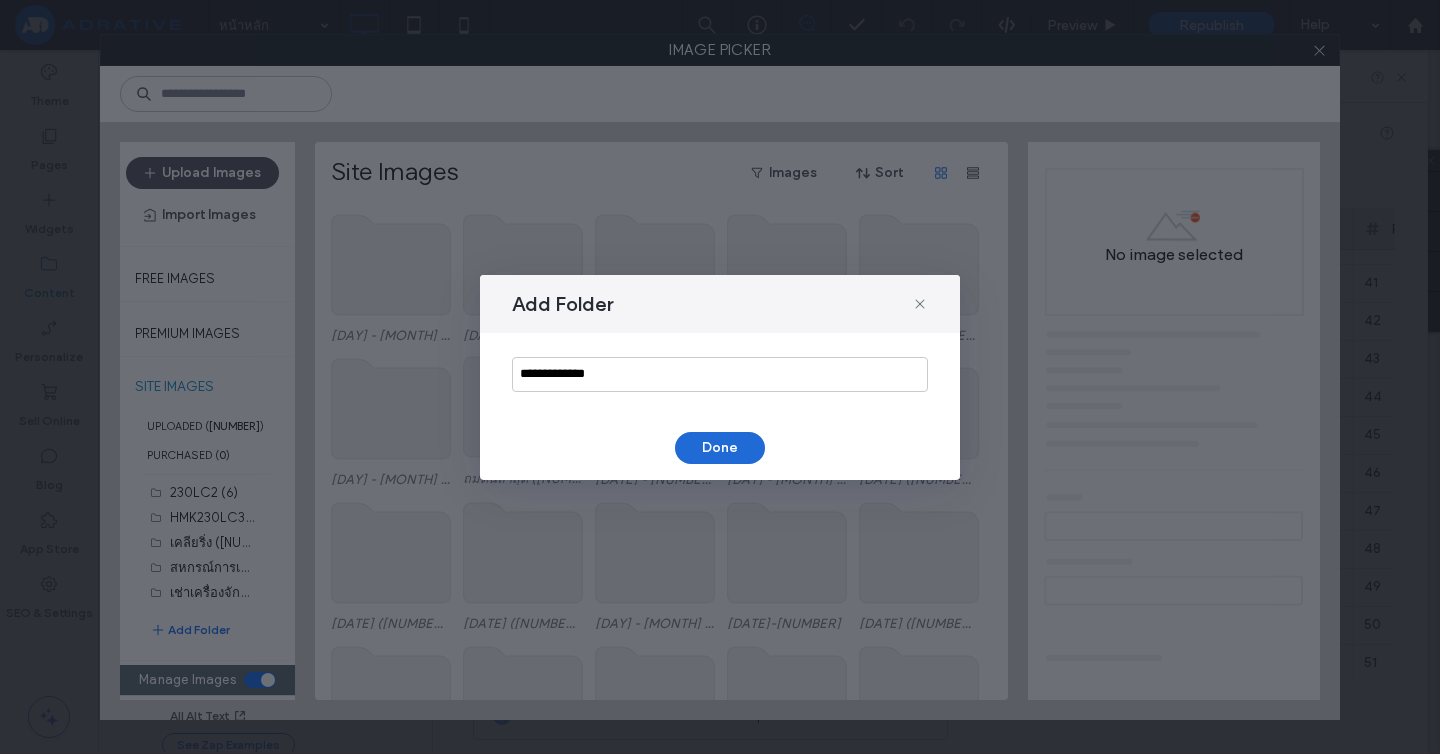 click on "Done" at bounding box center (720, 448) 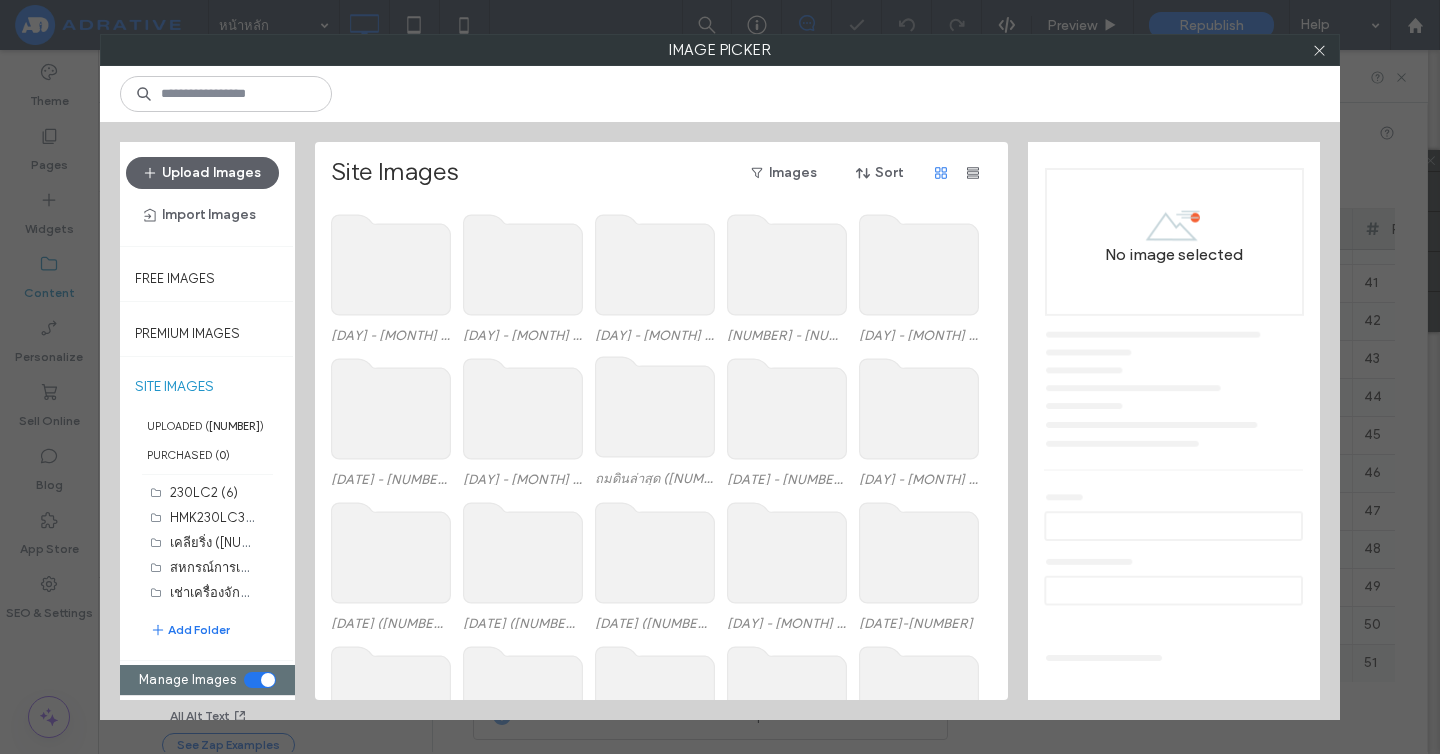 click 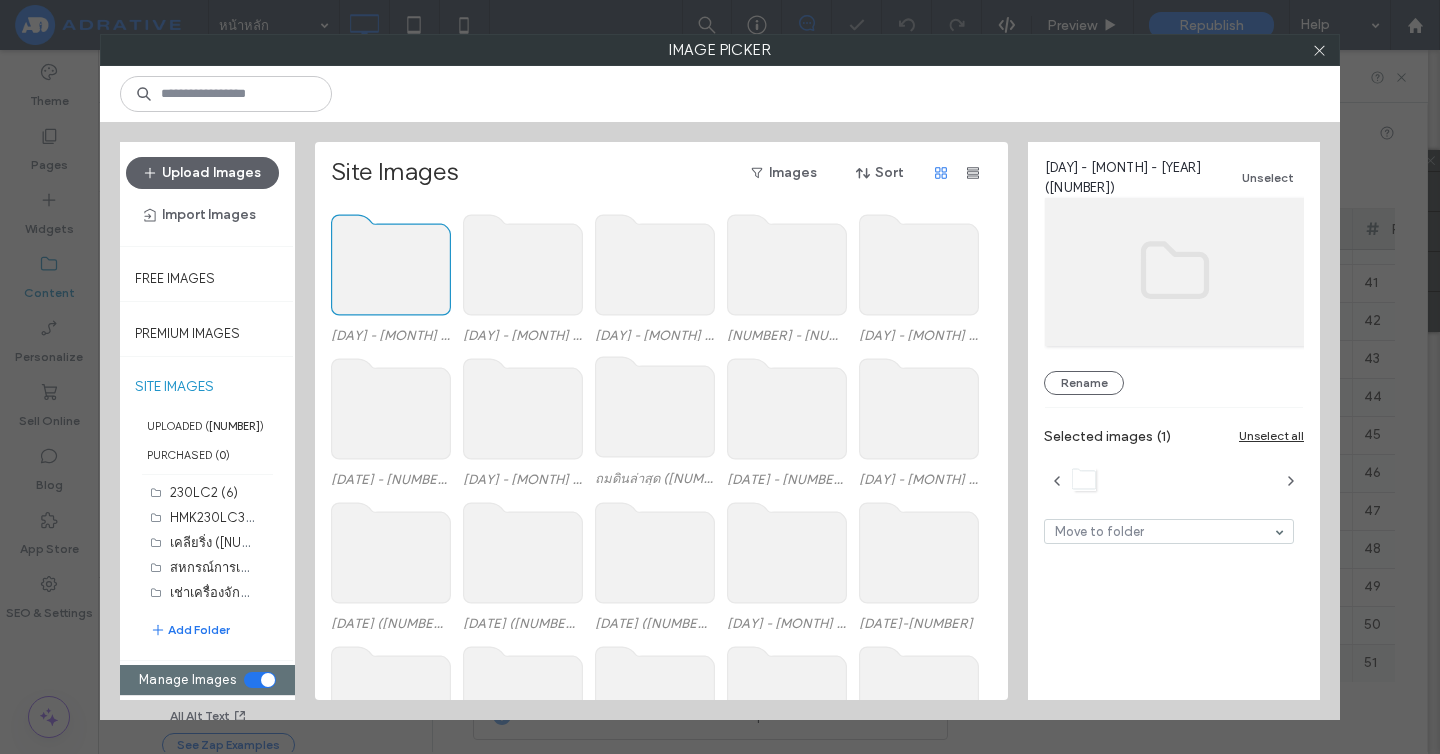click 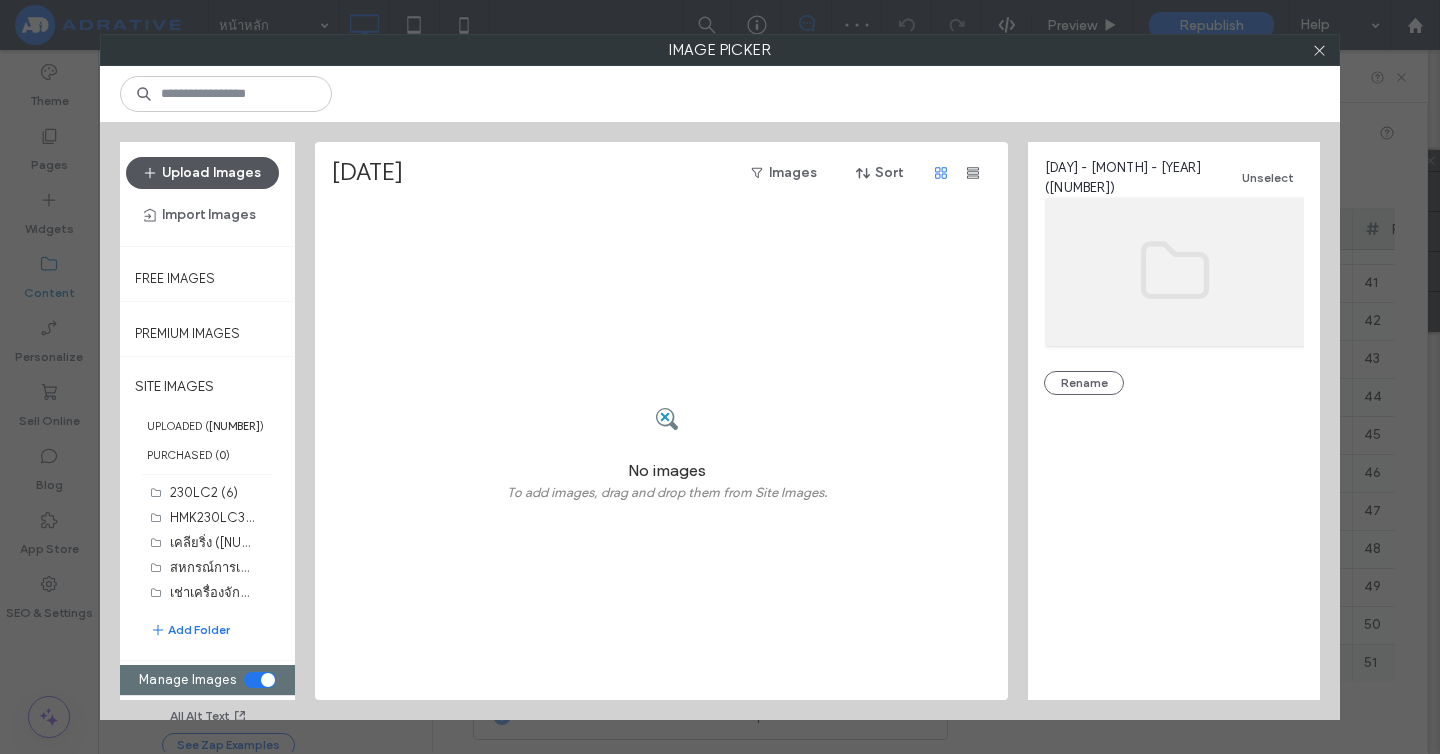 click on "Upload Images" at bounding box center [202, 173] 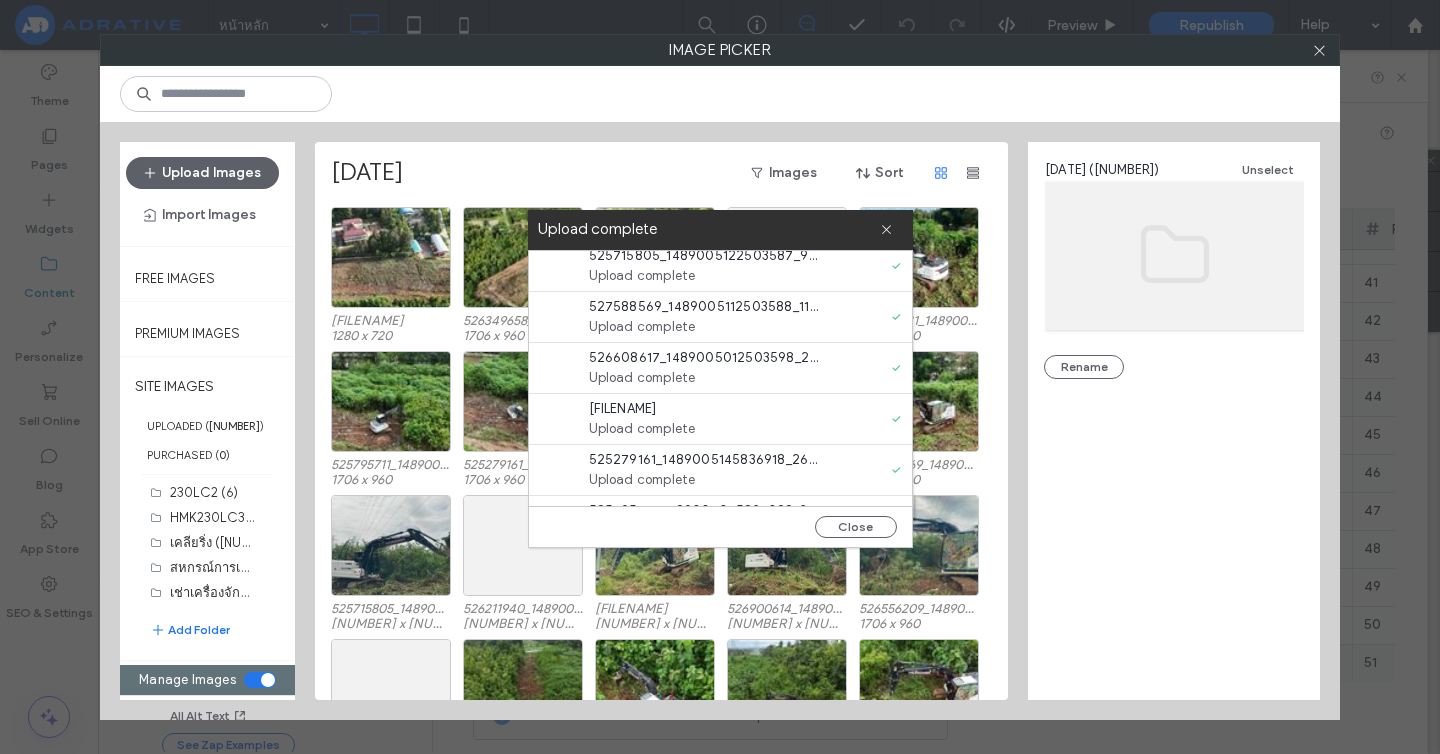 scroll, scrollTop: 422, scrollLeft: 0, axis: vertical 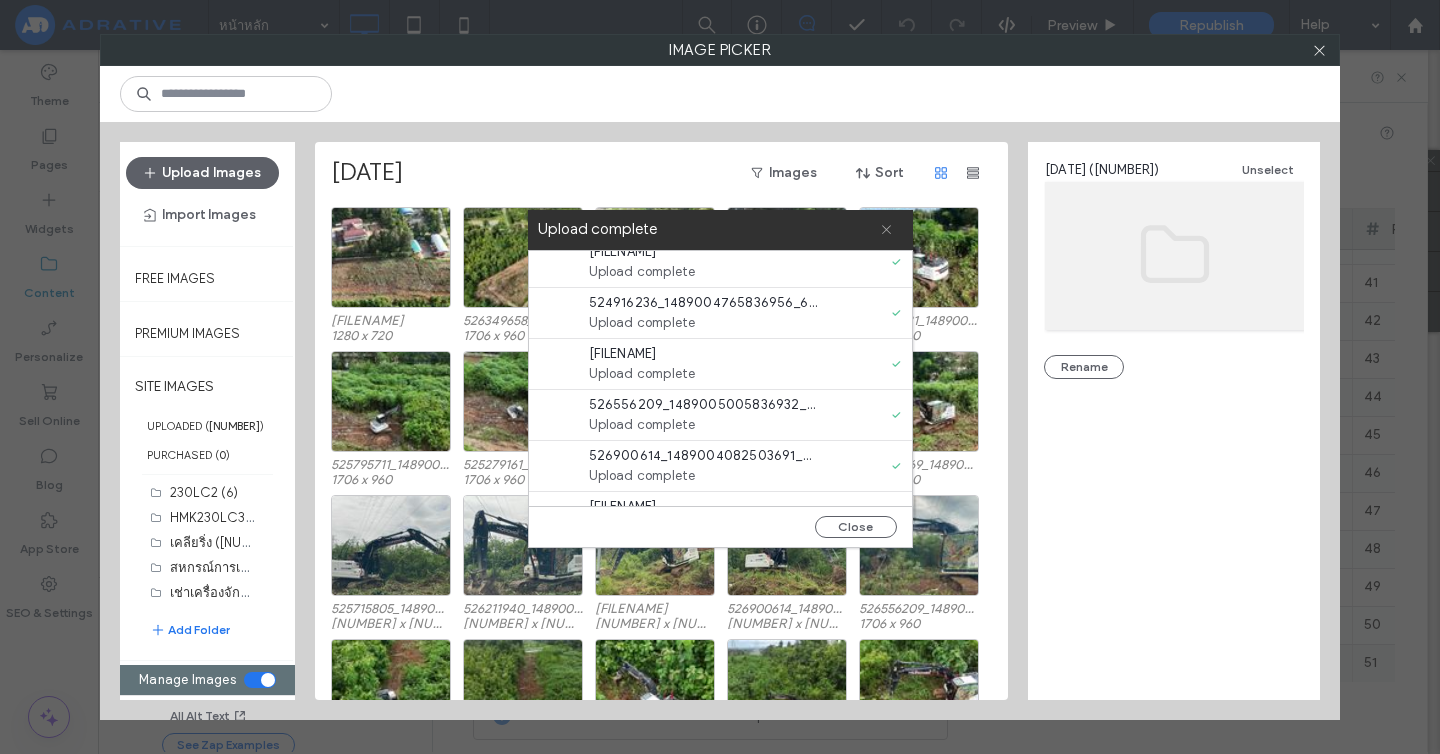 click 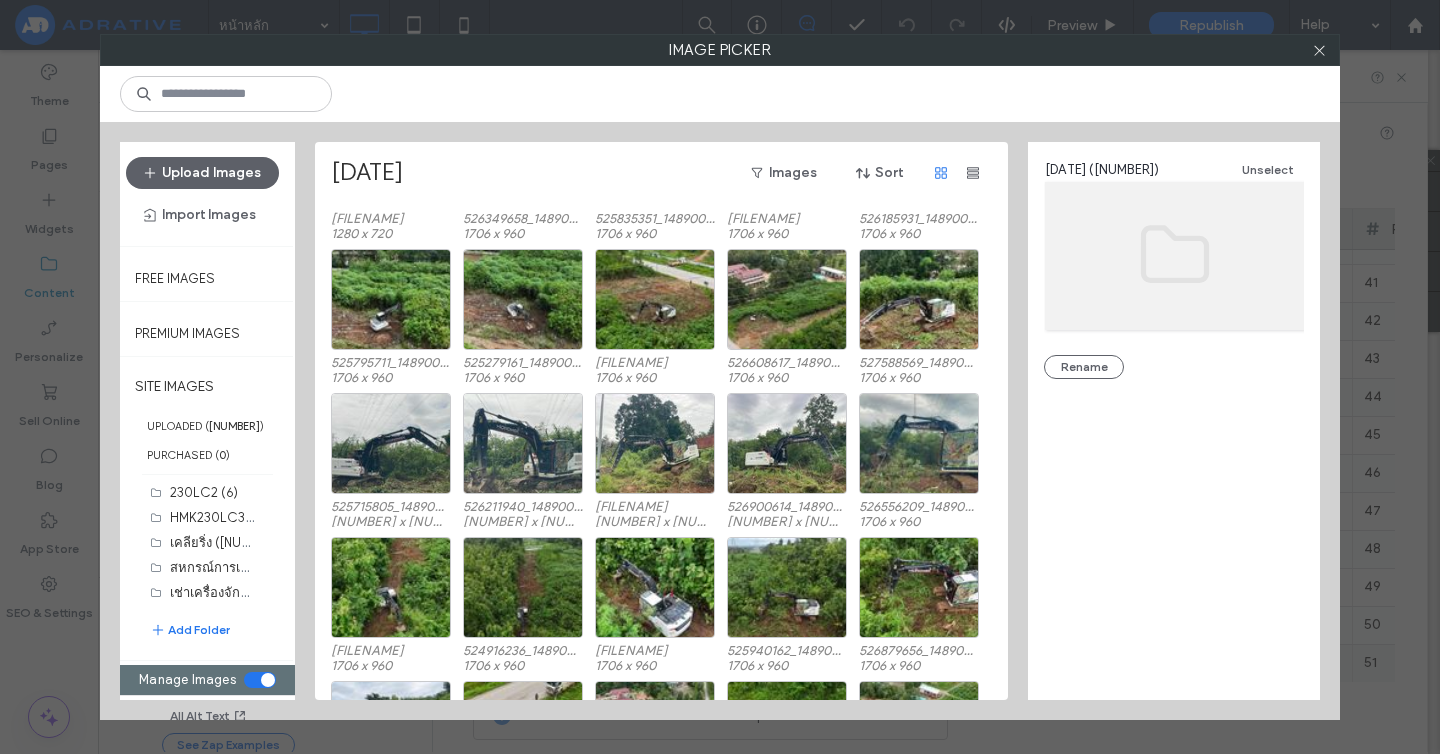 scroll, scrollTop: 371, scrollLeft: 0, axis: vertical 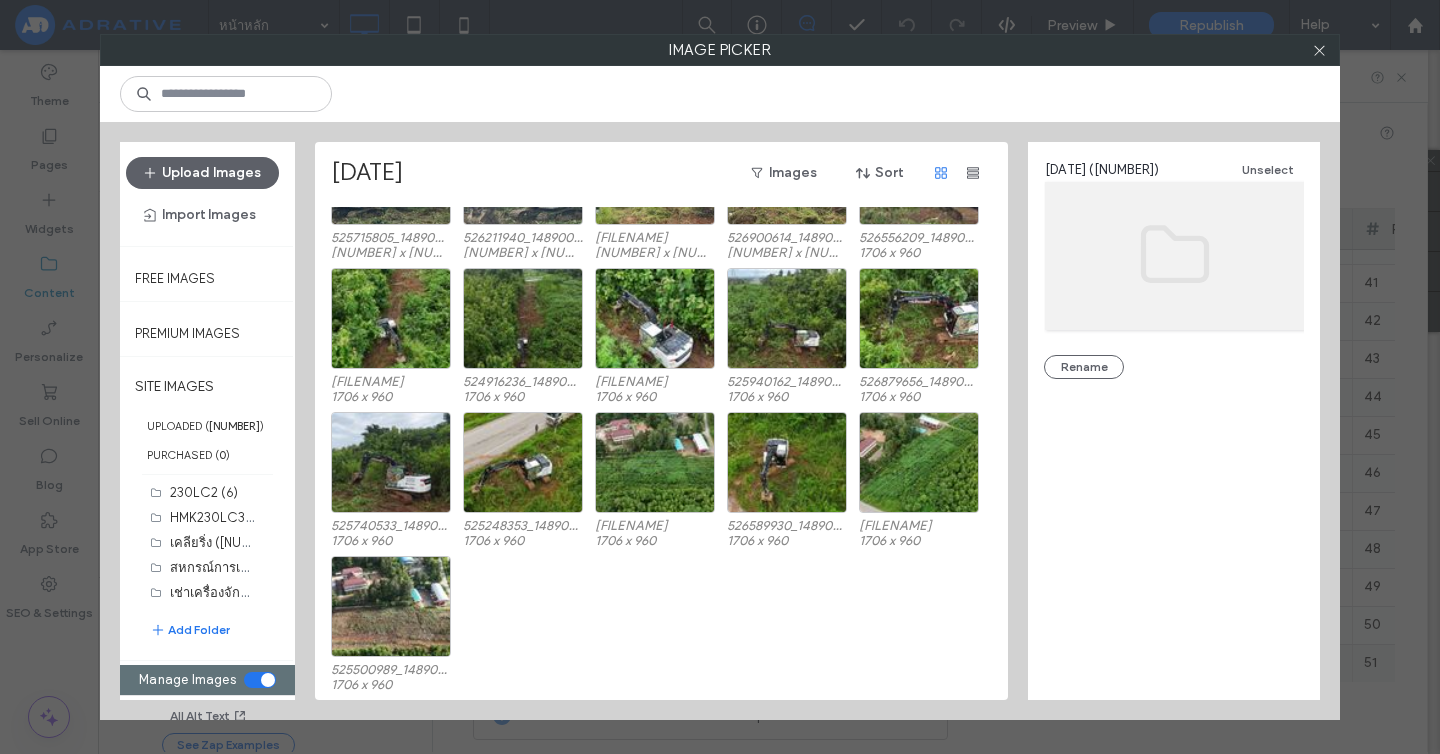 click on "Image Picker" at bounding box center [720, 50] 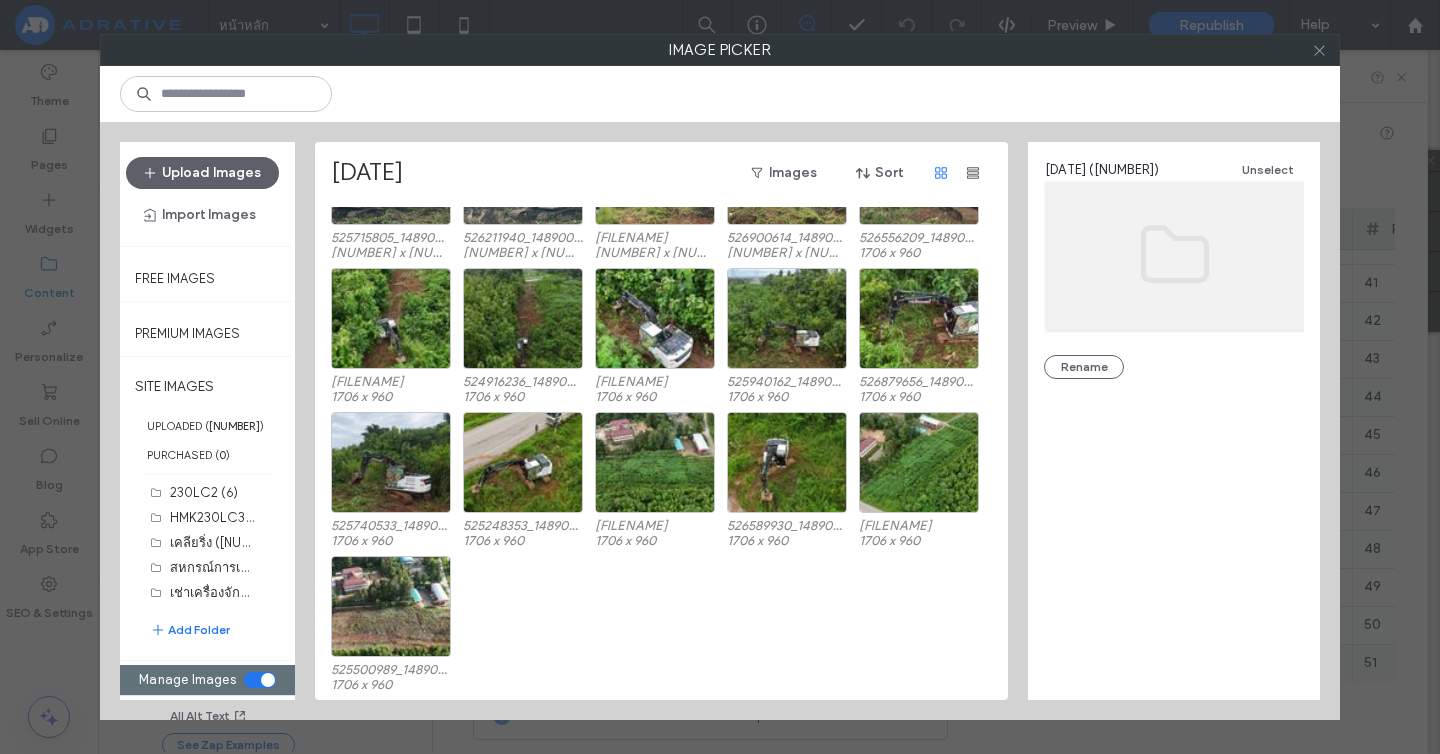 click 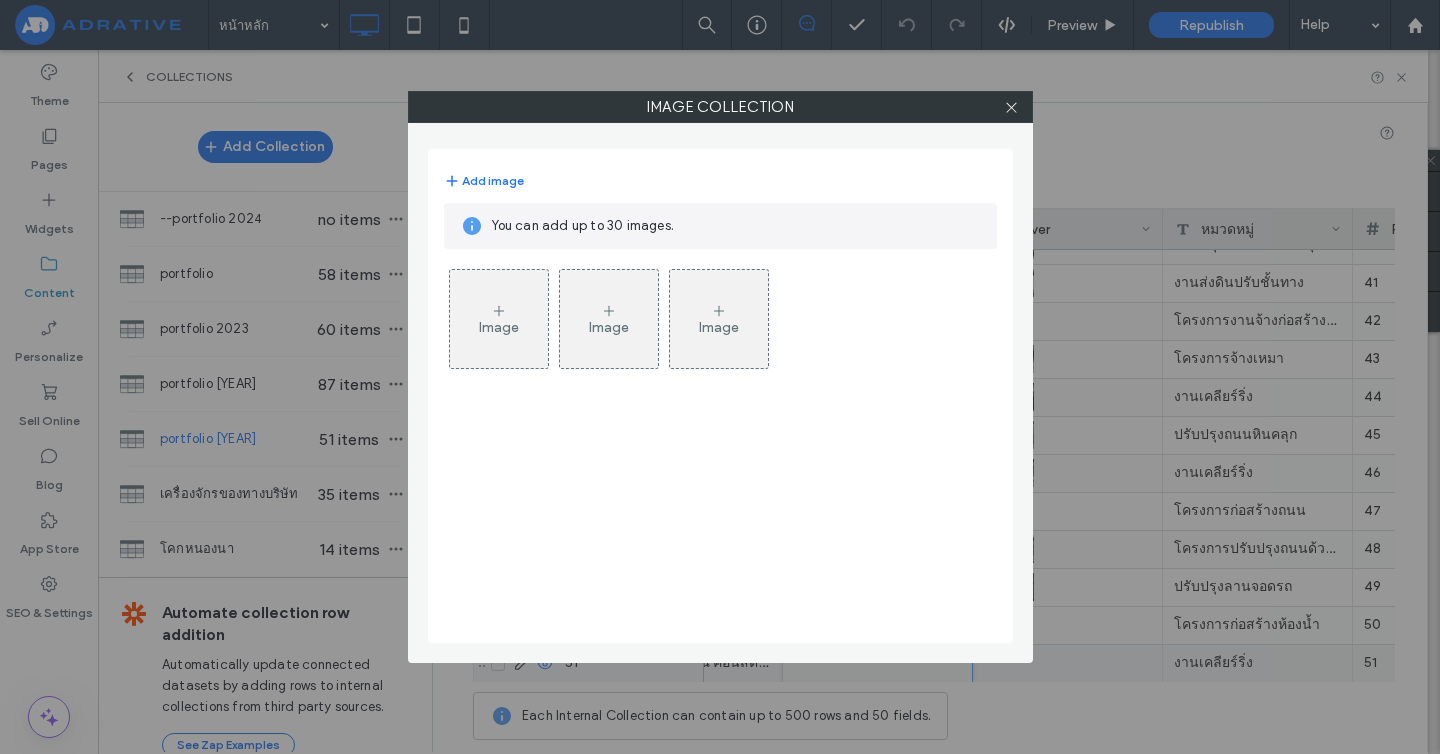 click on "Image" at bounding box center (499, 319) 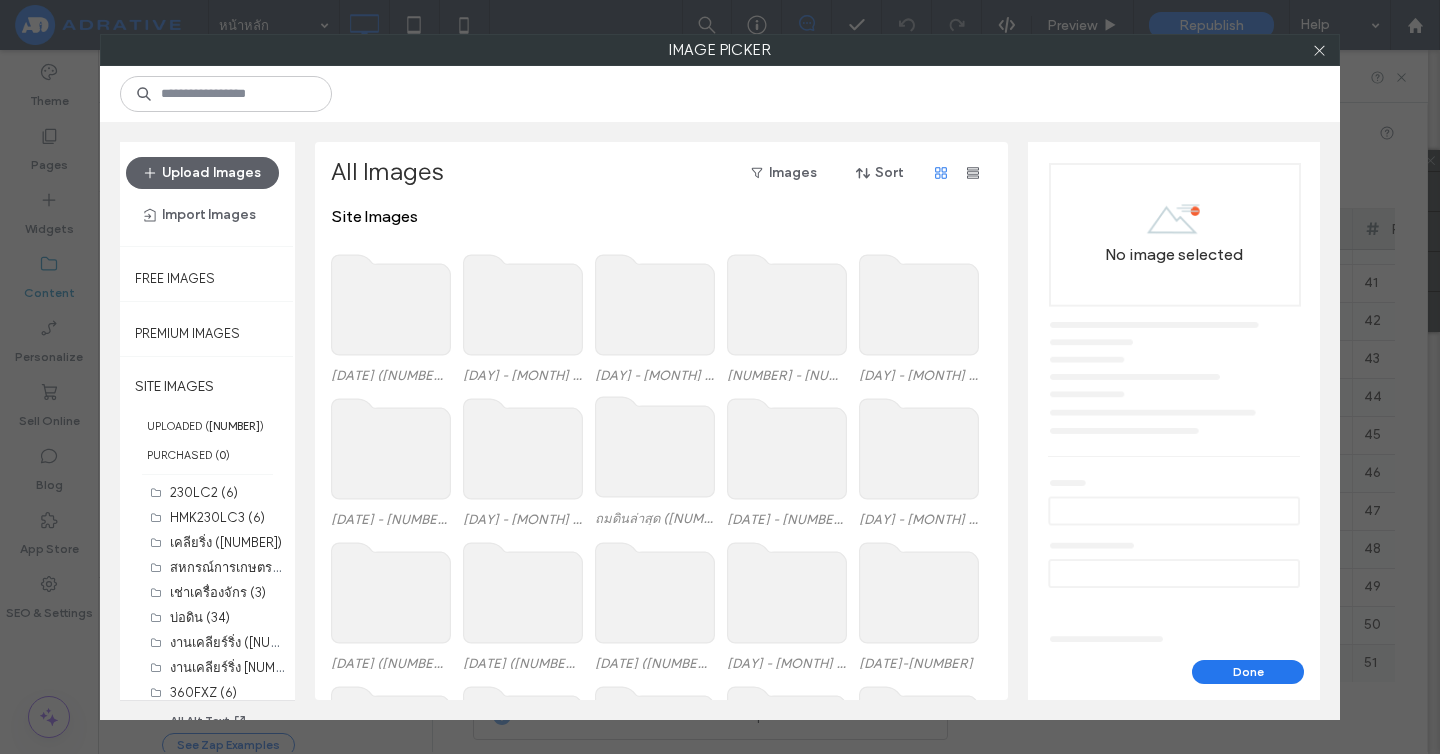 click 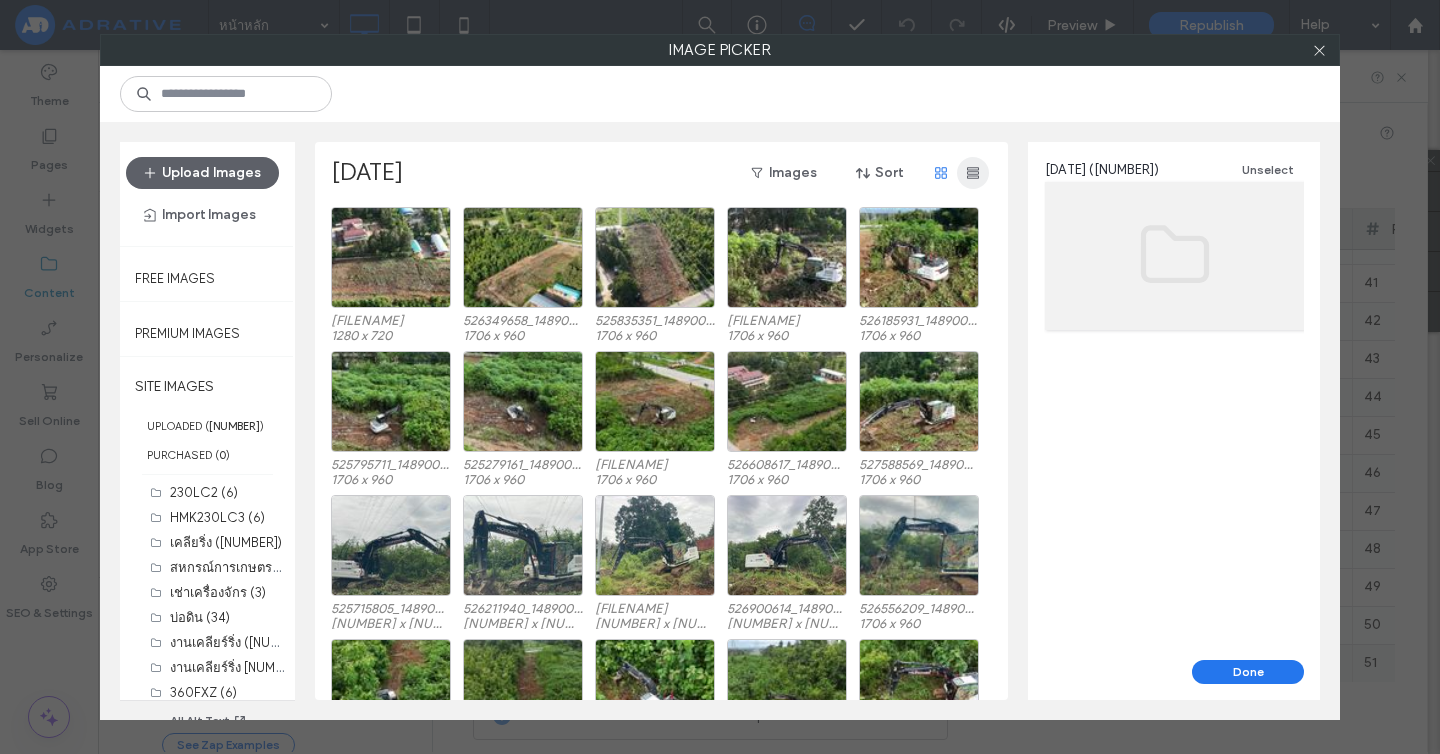click 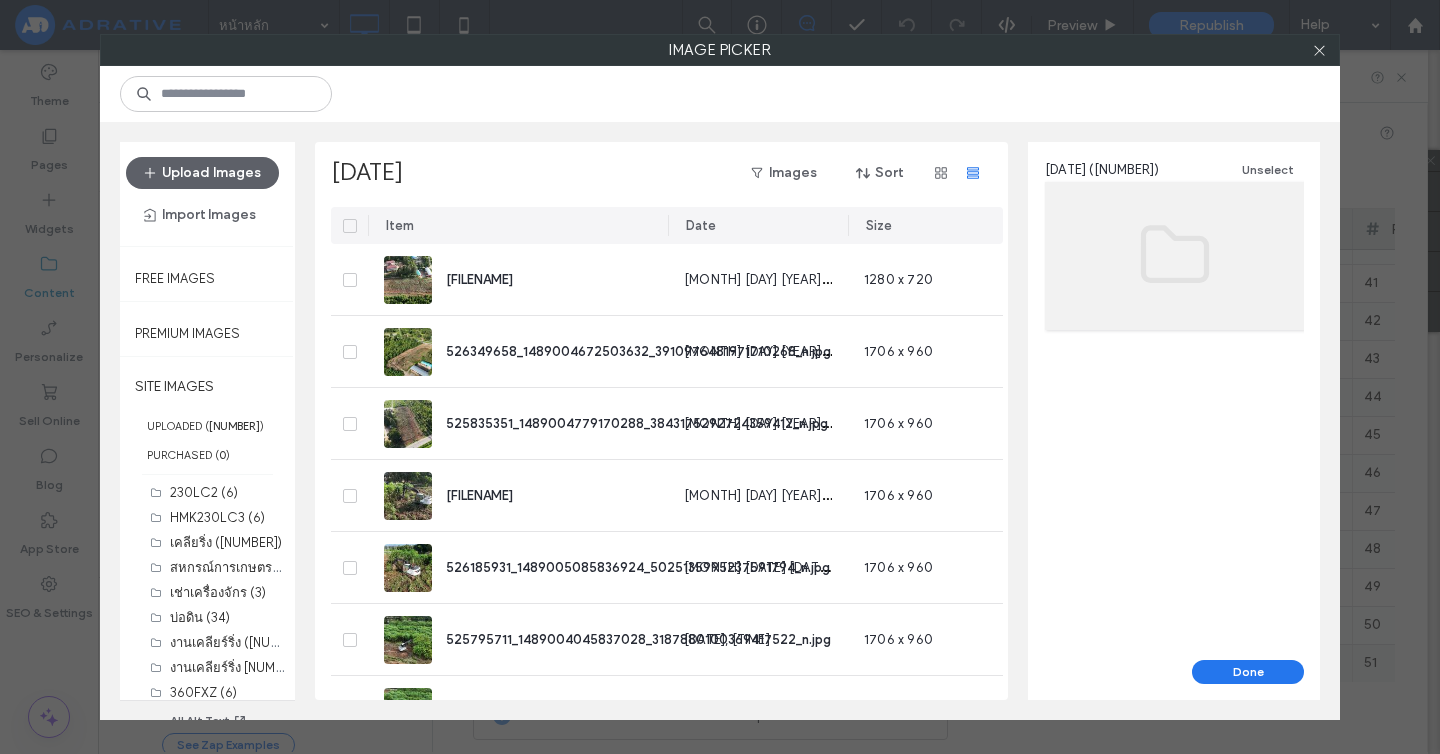 click at bounding box center [349, 225] 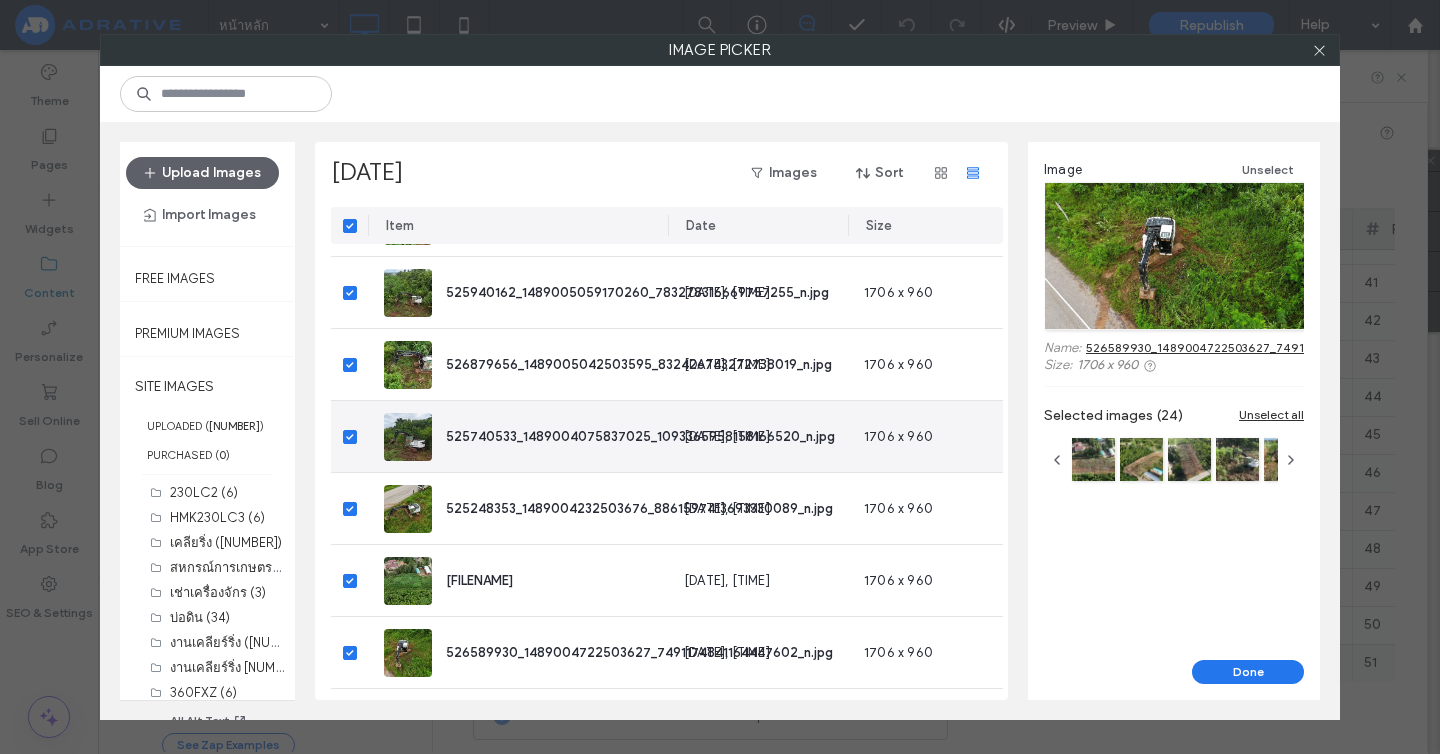 scroll, scrollTop: 1427, scrollLeft: 0, axis: vertical 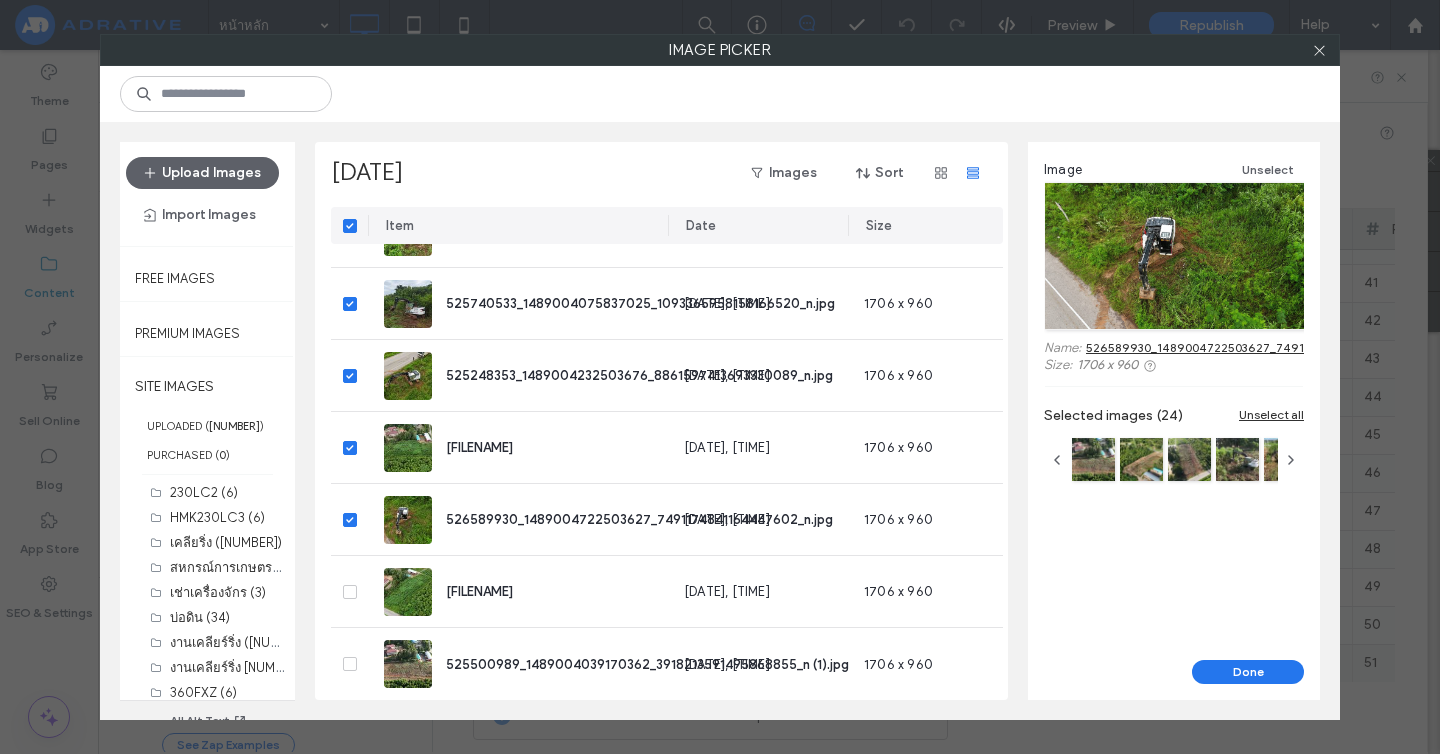 click at bounding box center [350, 226] 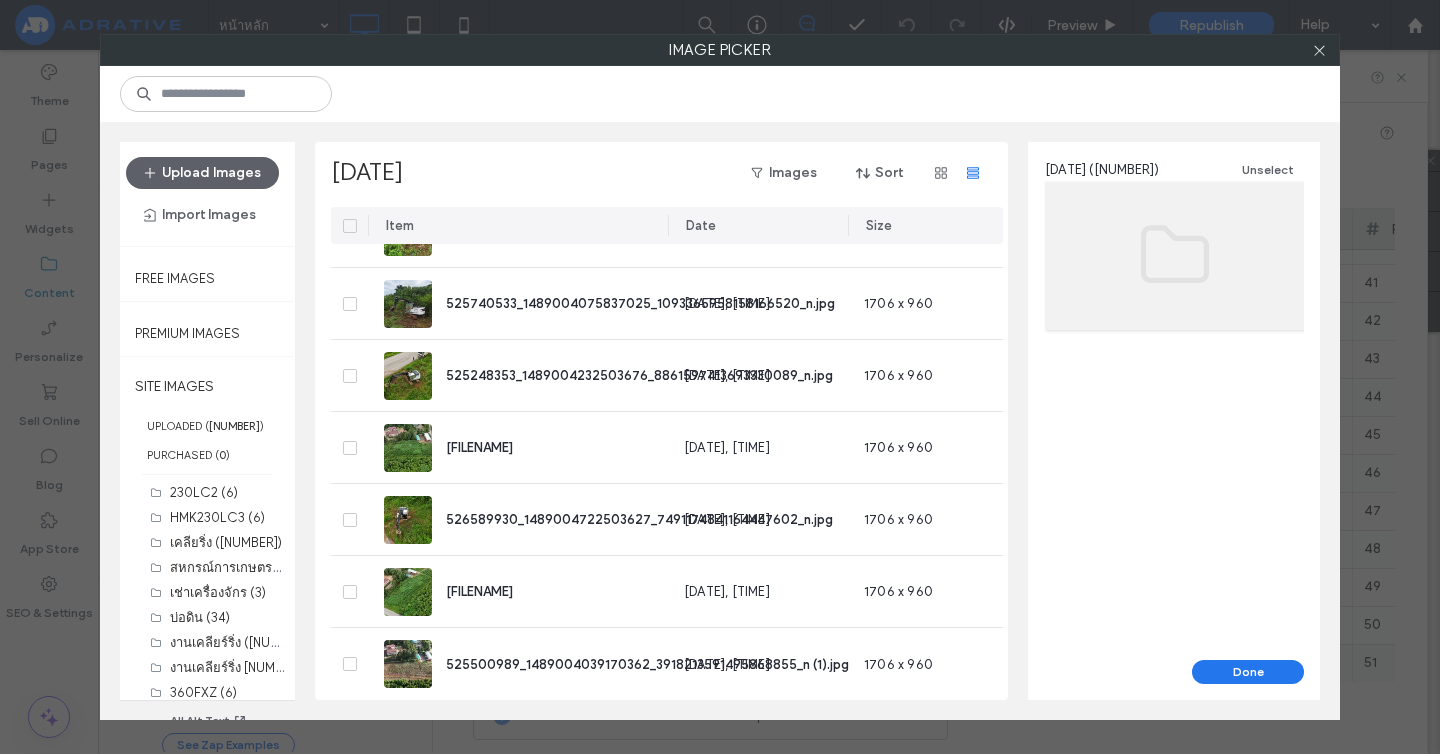click at bounding box center (350, 226) 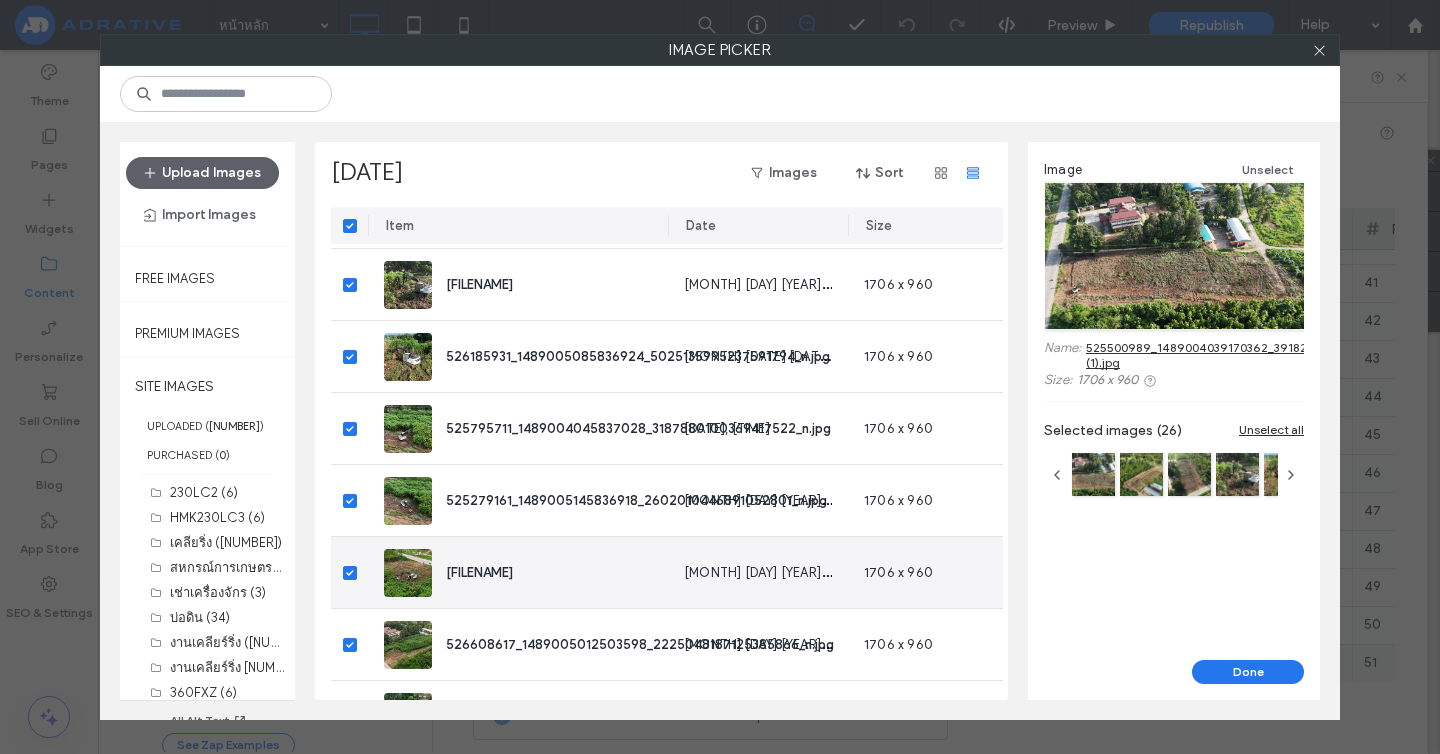 scroll, scrollTop: 0, scrollLeft: 0, axis: both 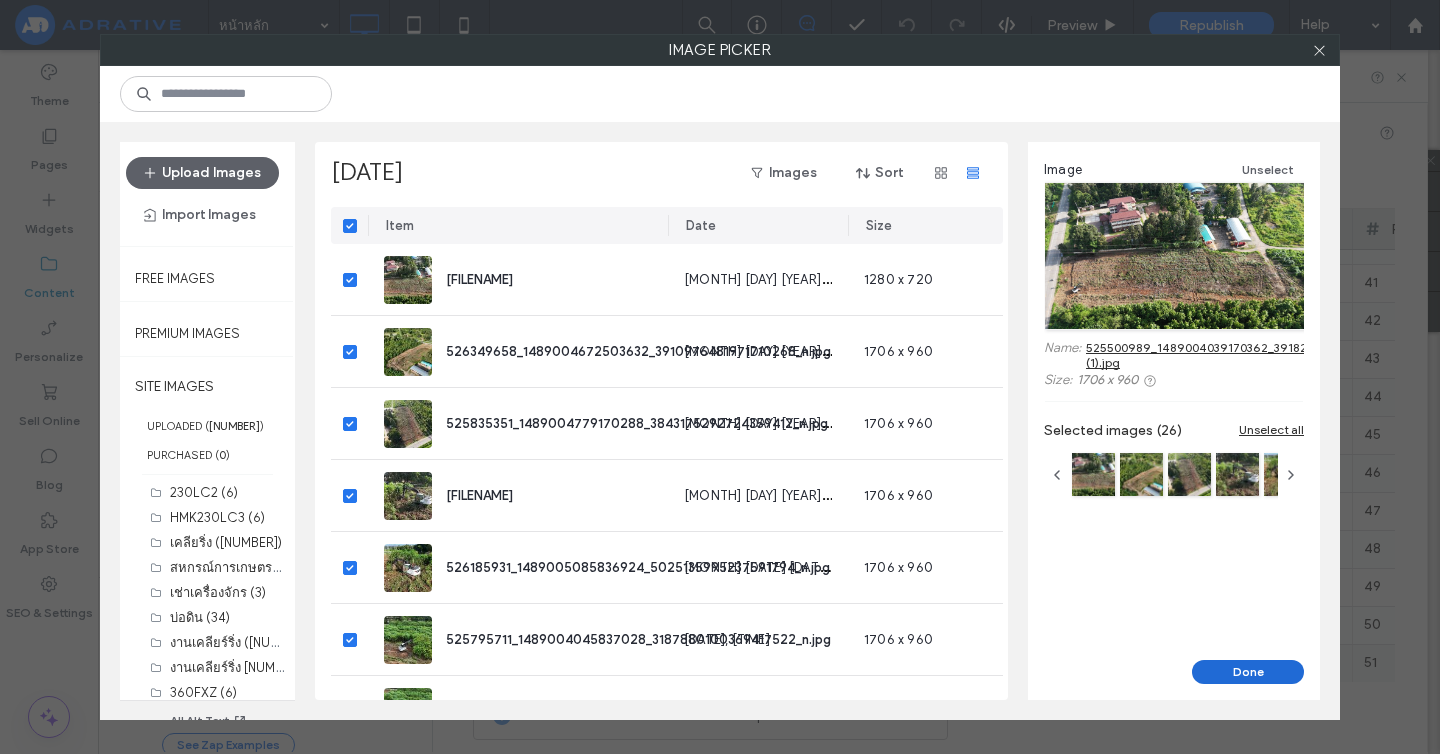 click on "Done" at bounding box center (1248, 672) 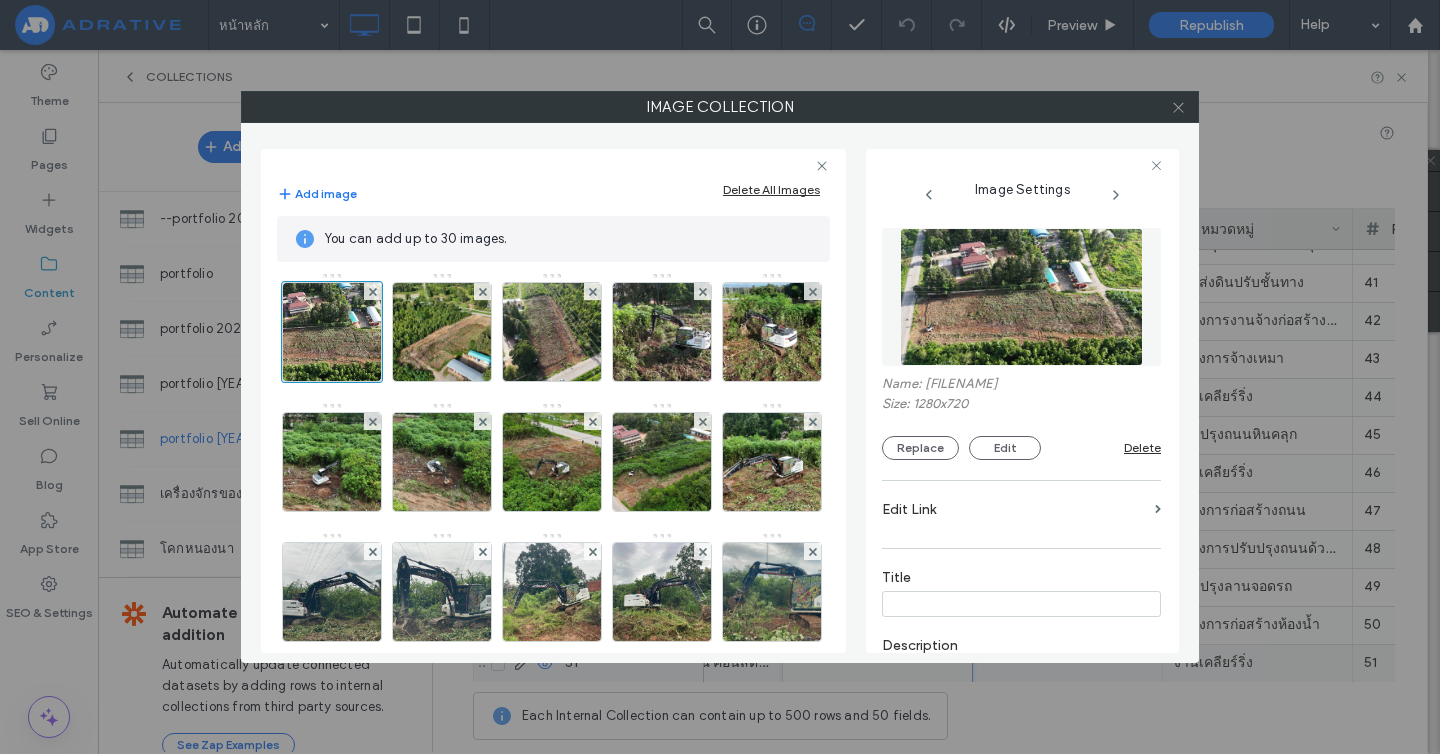 click 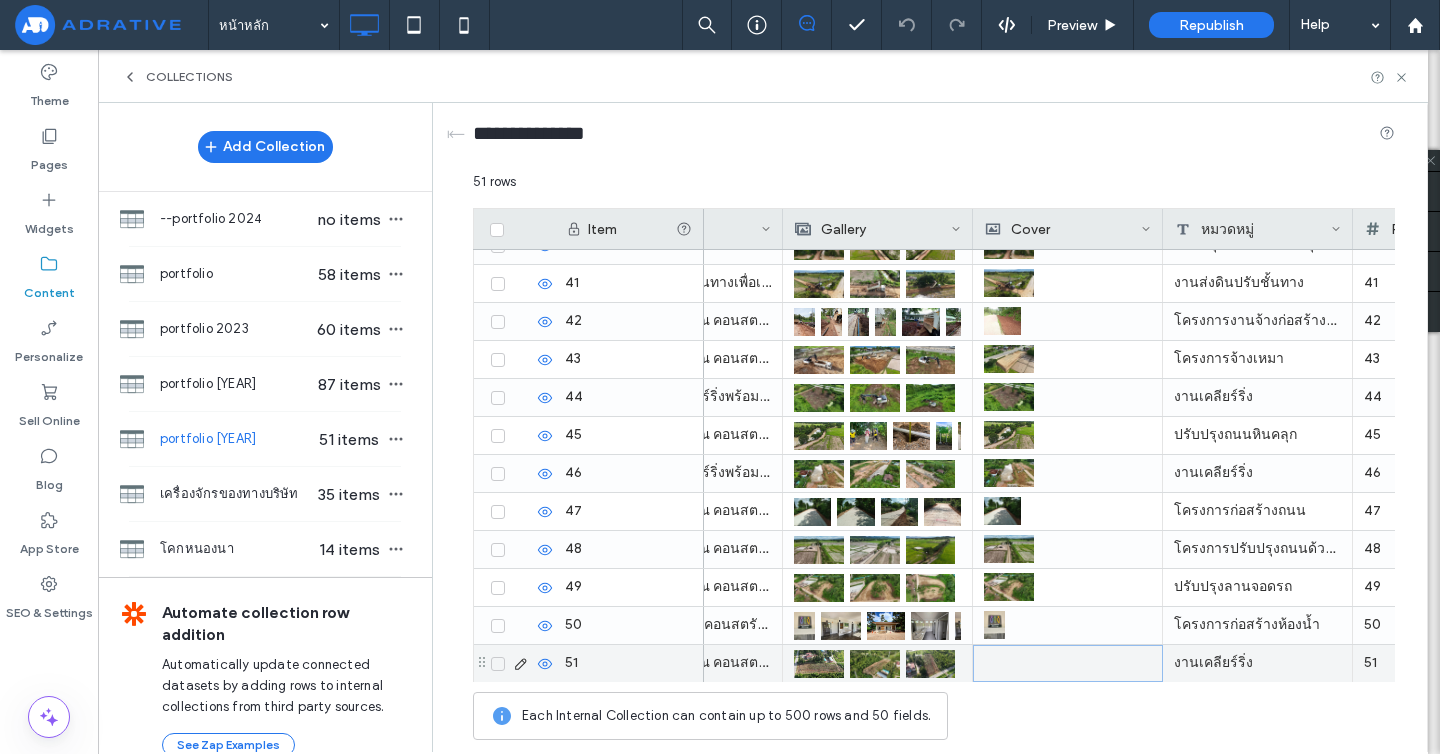 click at bounding box center (1068, 663) 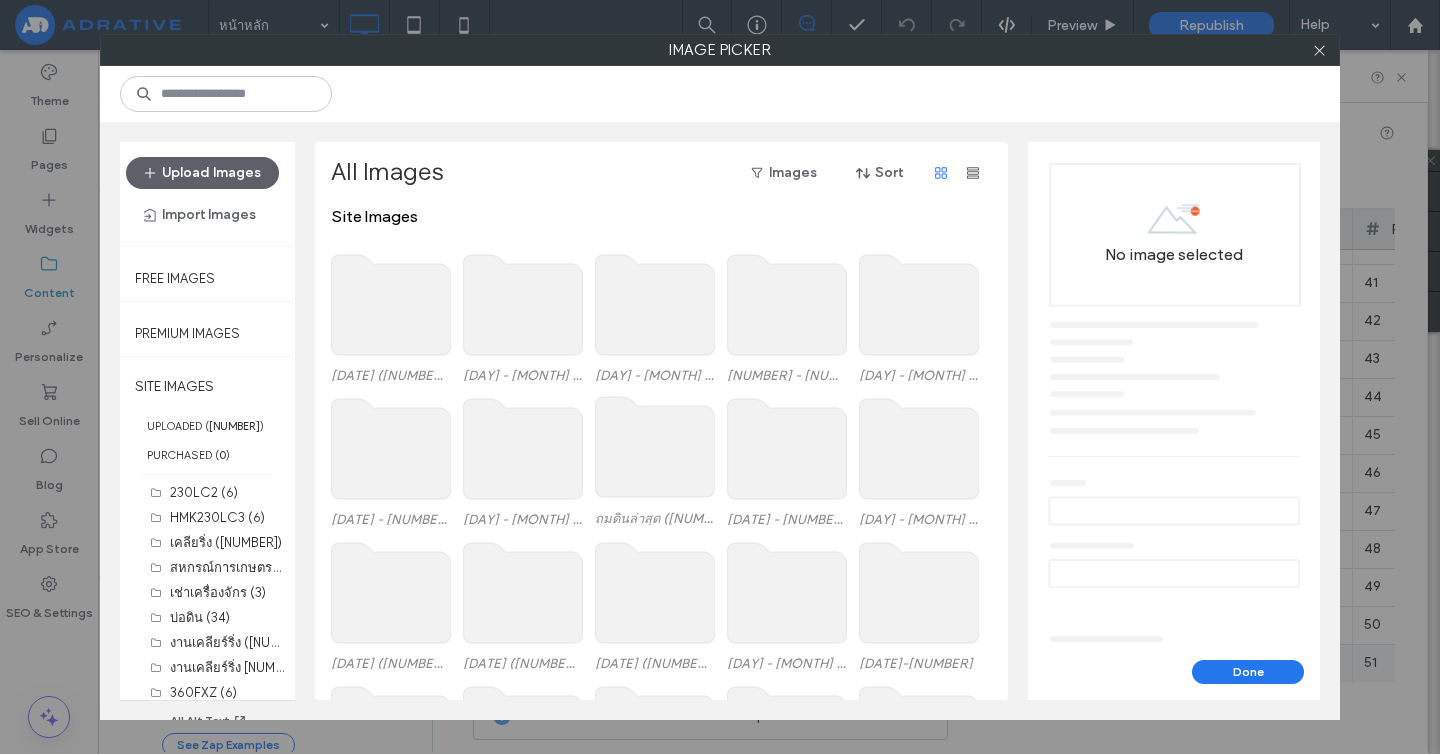 click 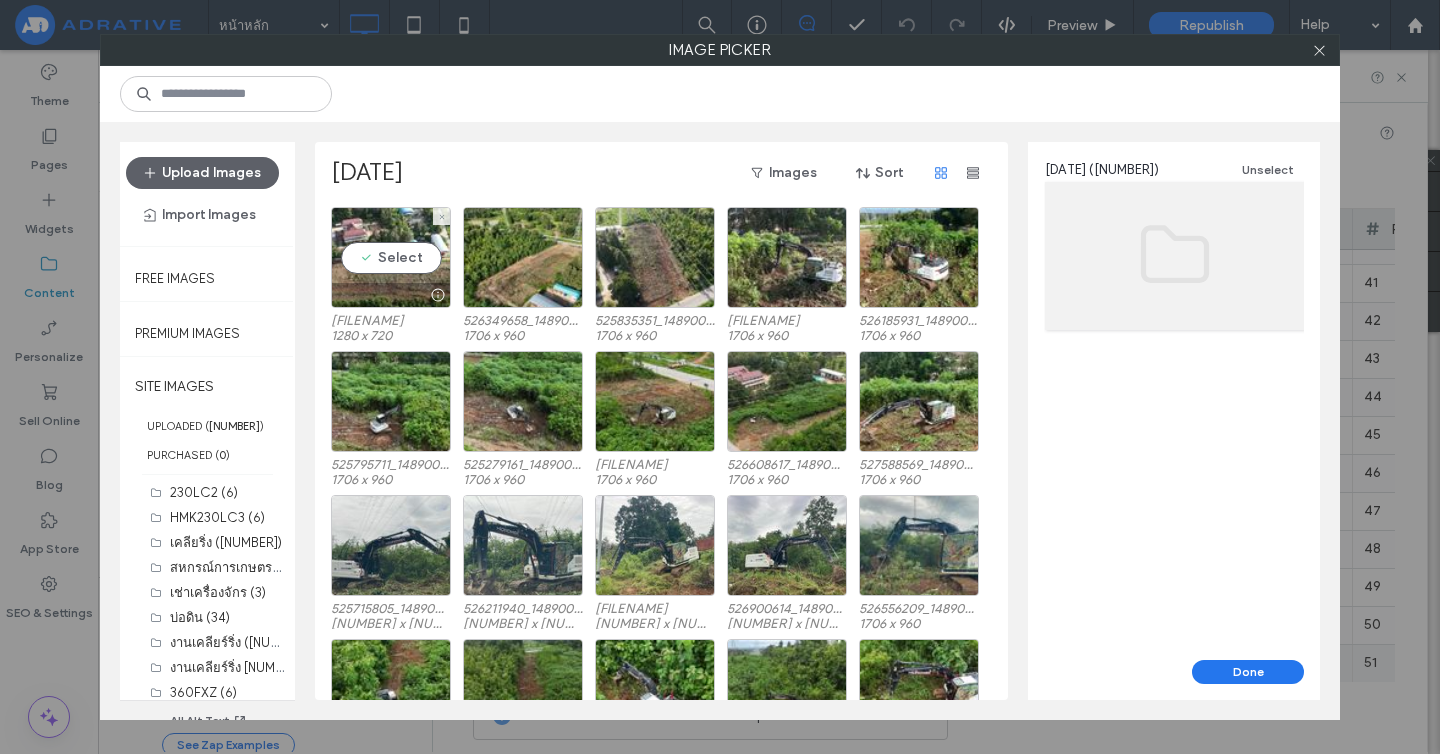 click on "Select 525500989_1489004039170362_3918213591495868855_n.jpg 1280 x 720" at bounding box center (391, 274) 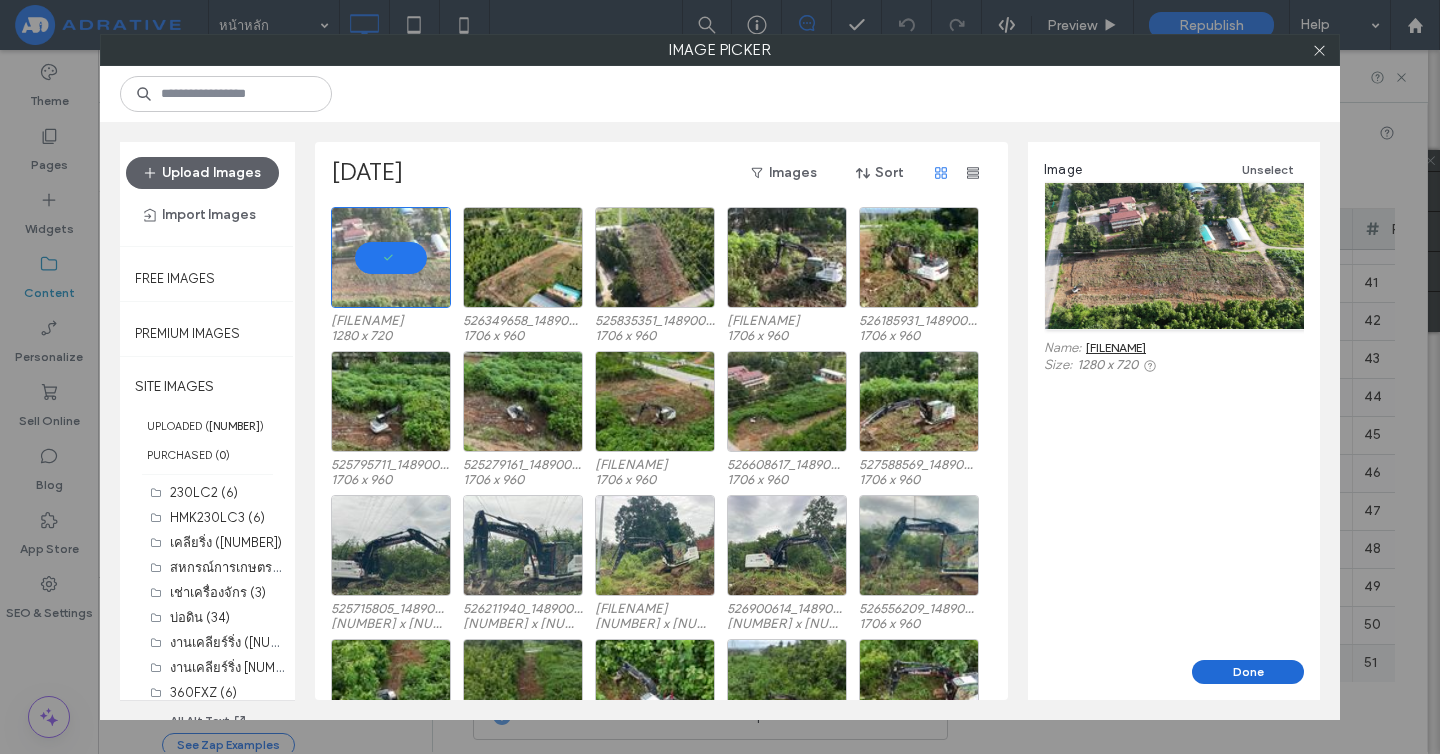 click on "Done" at bounding box center [1248, 672] 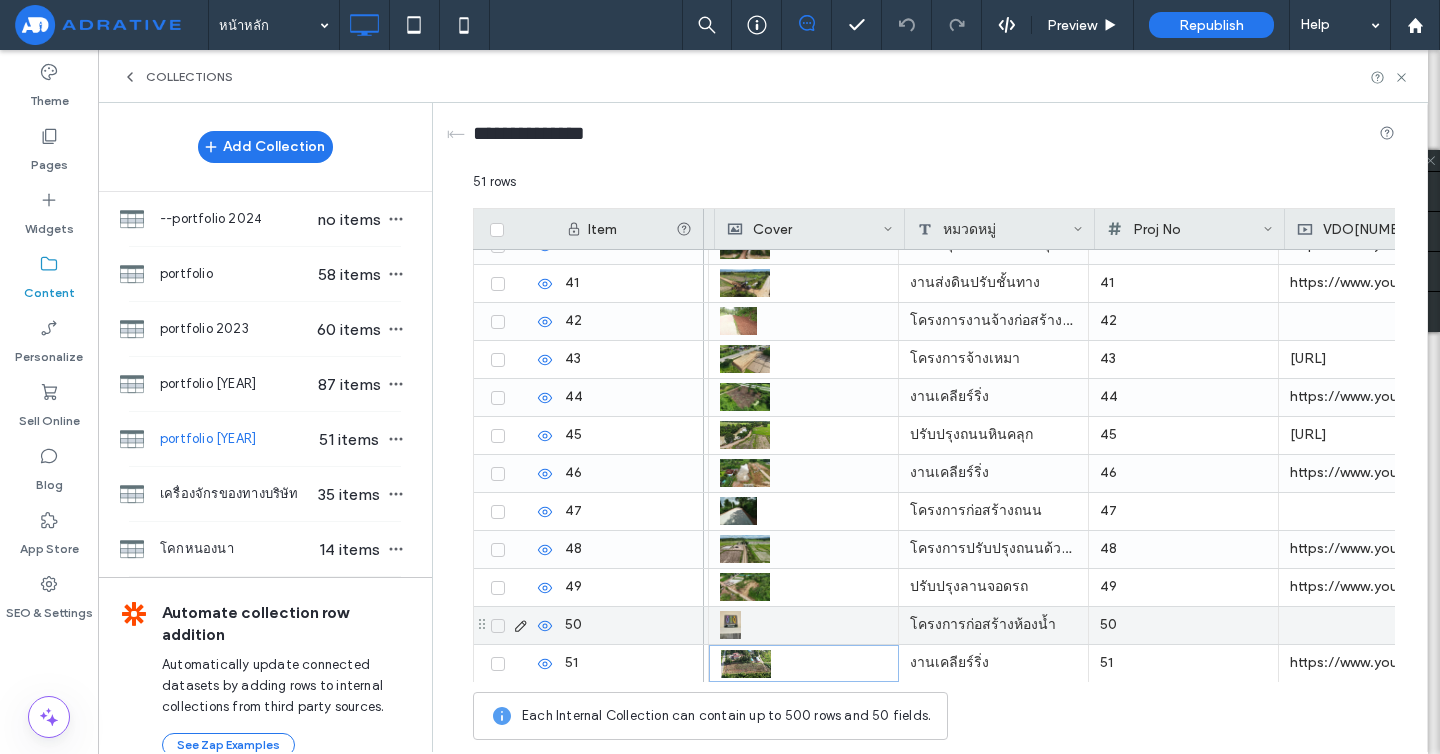 scroll, scrollTop: 0, scrollLeft: 1319, axis: horizontal 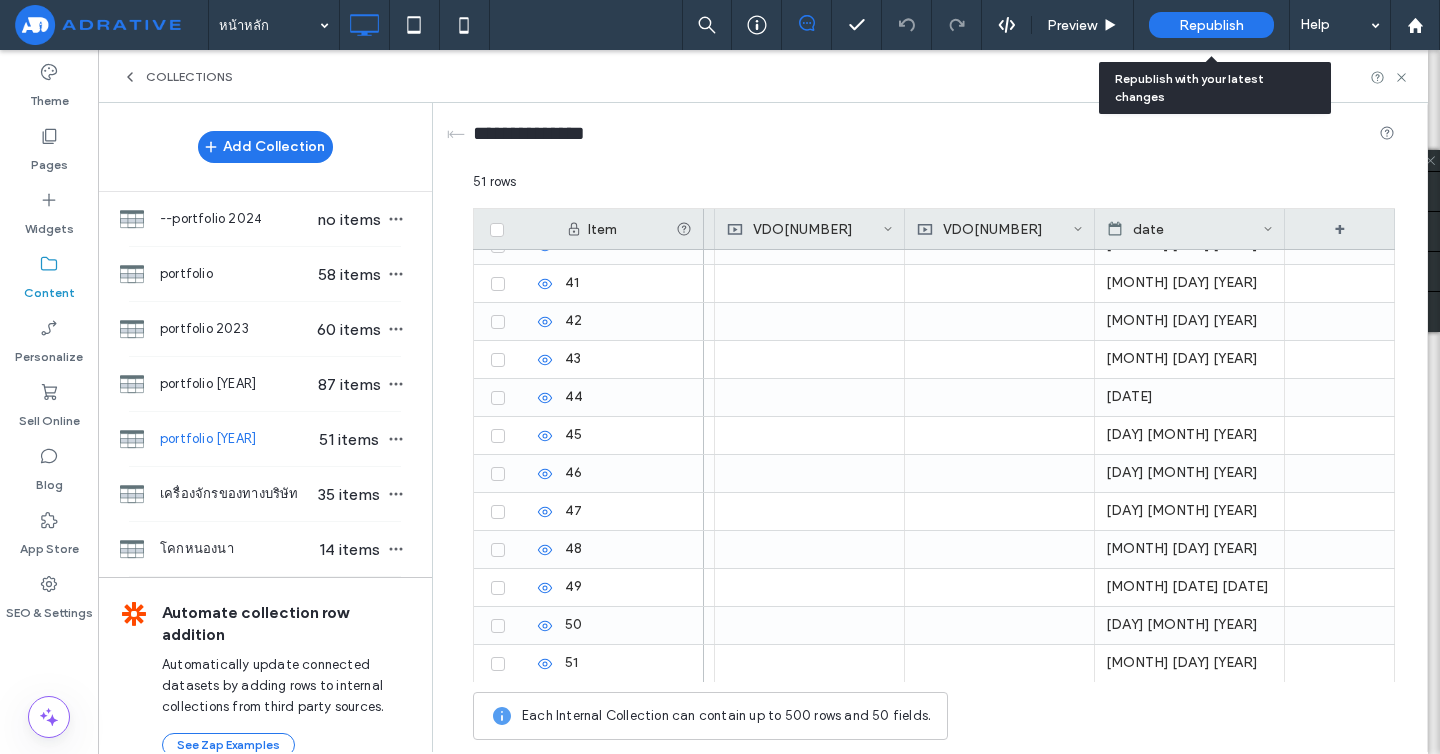 click on "Republish" at bounding box center [1211, 25] 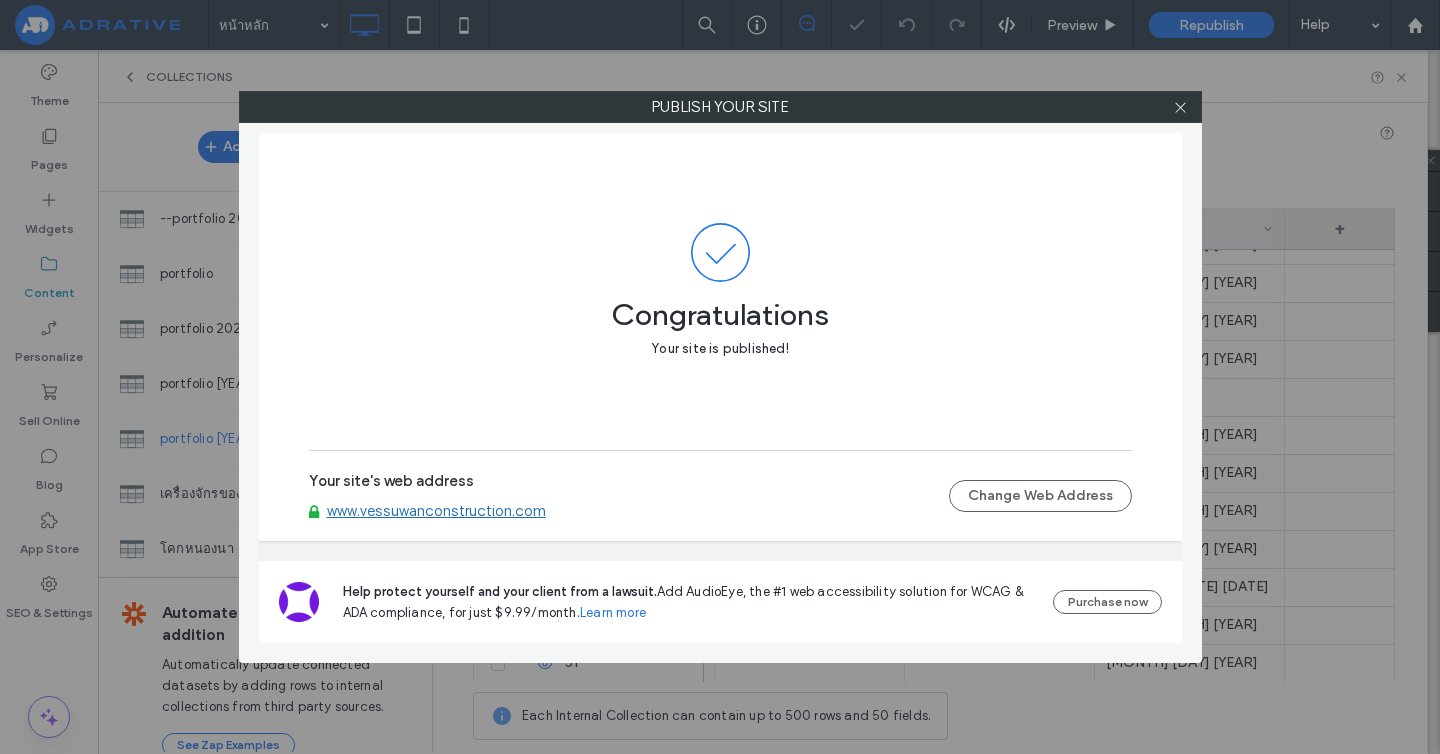 click on "www.vessuwanconstruction.com" at bounding box center [436, 511] 